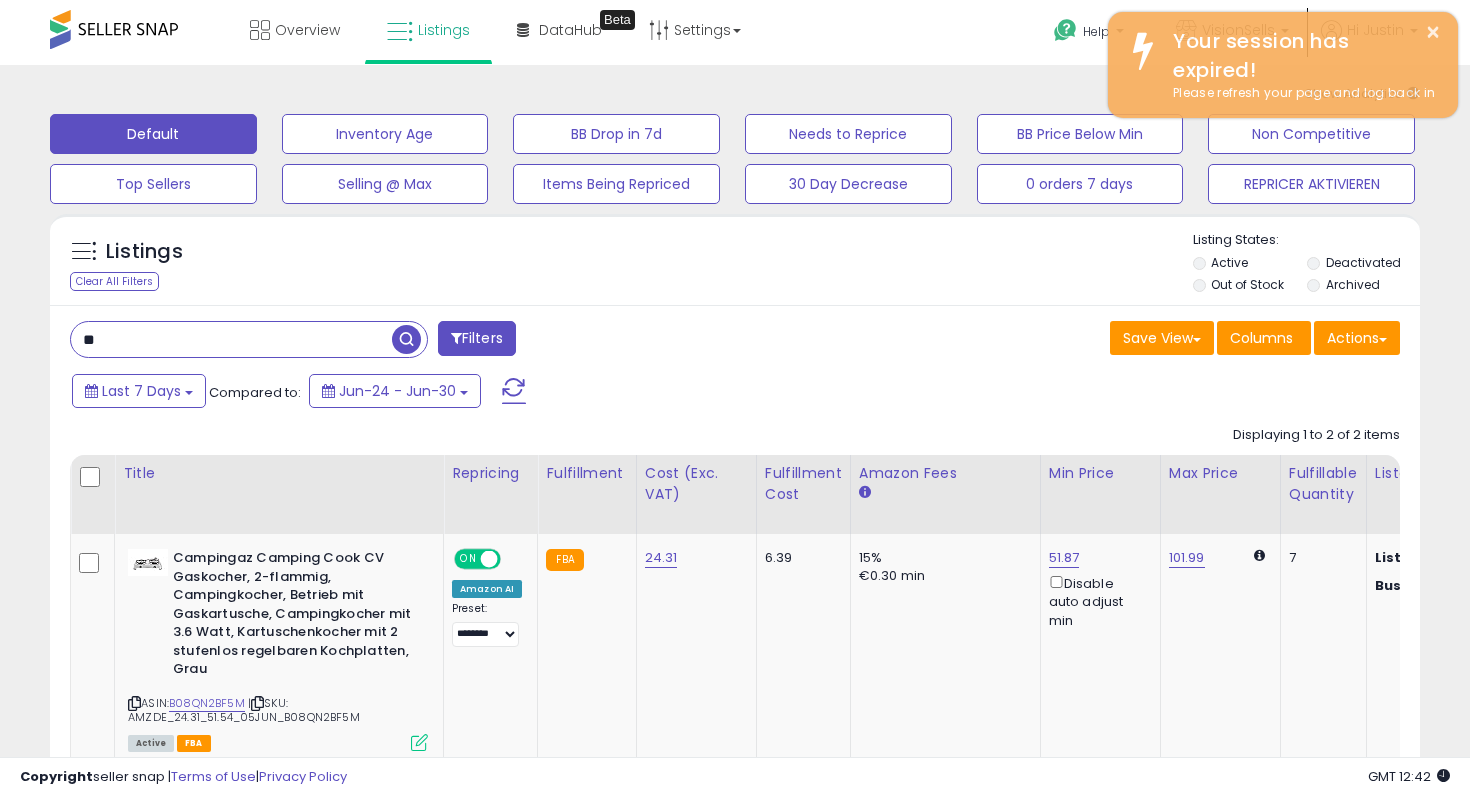 scroll, scrollTop: 297, scrollLeft: 0, axis: vertical 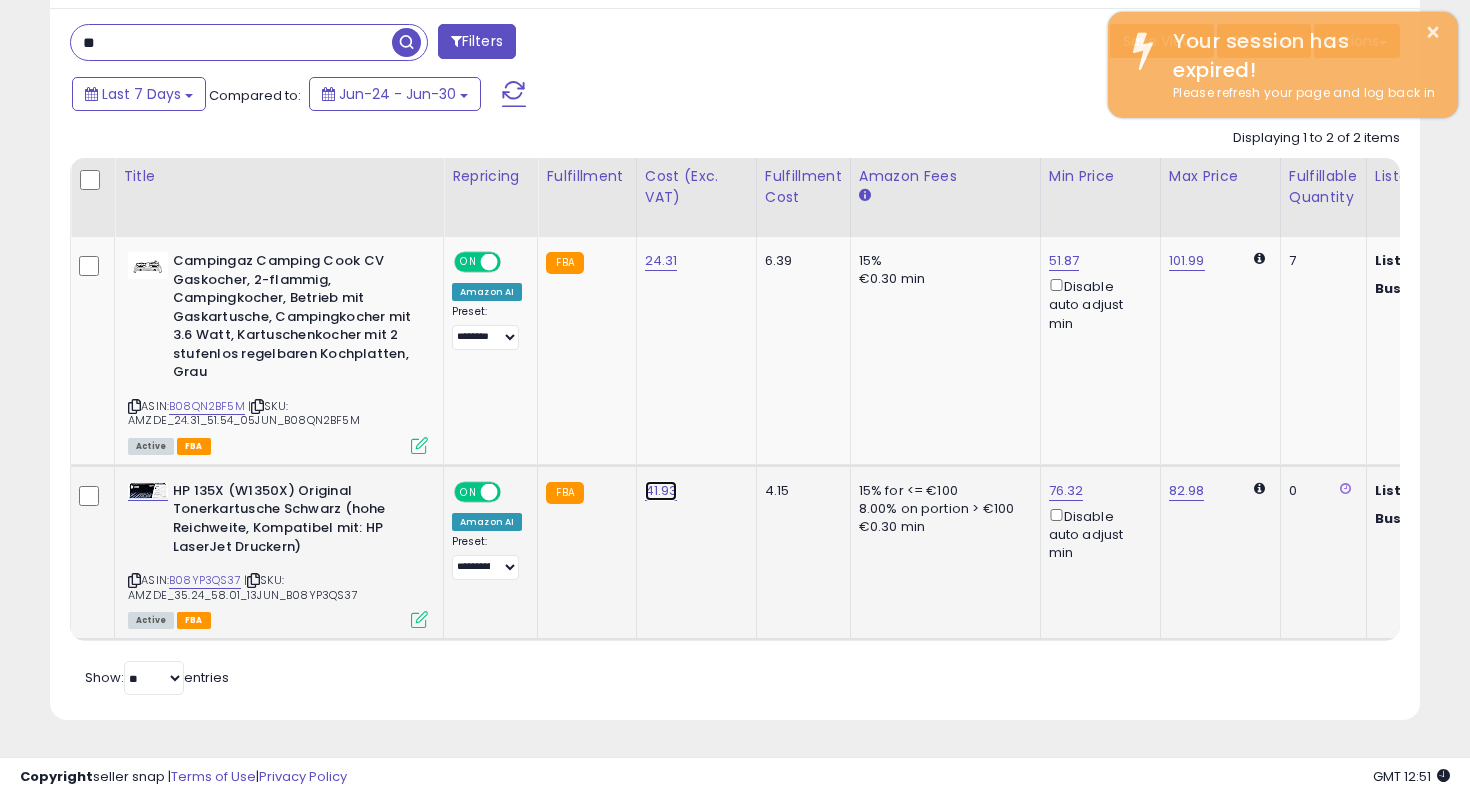 click on "41.93" at bounding box center (661, 261) 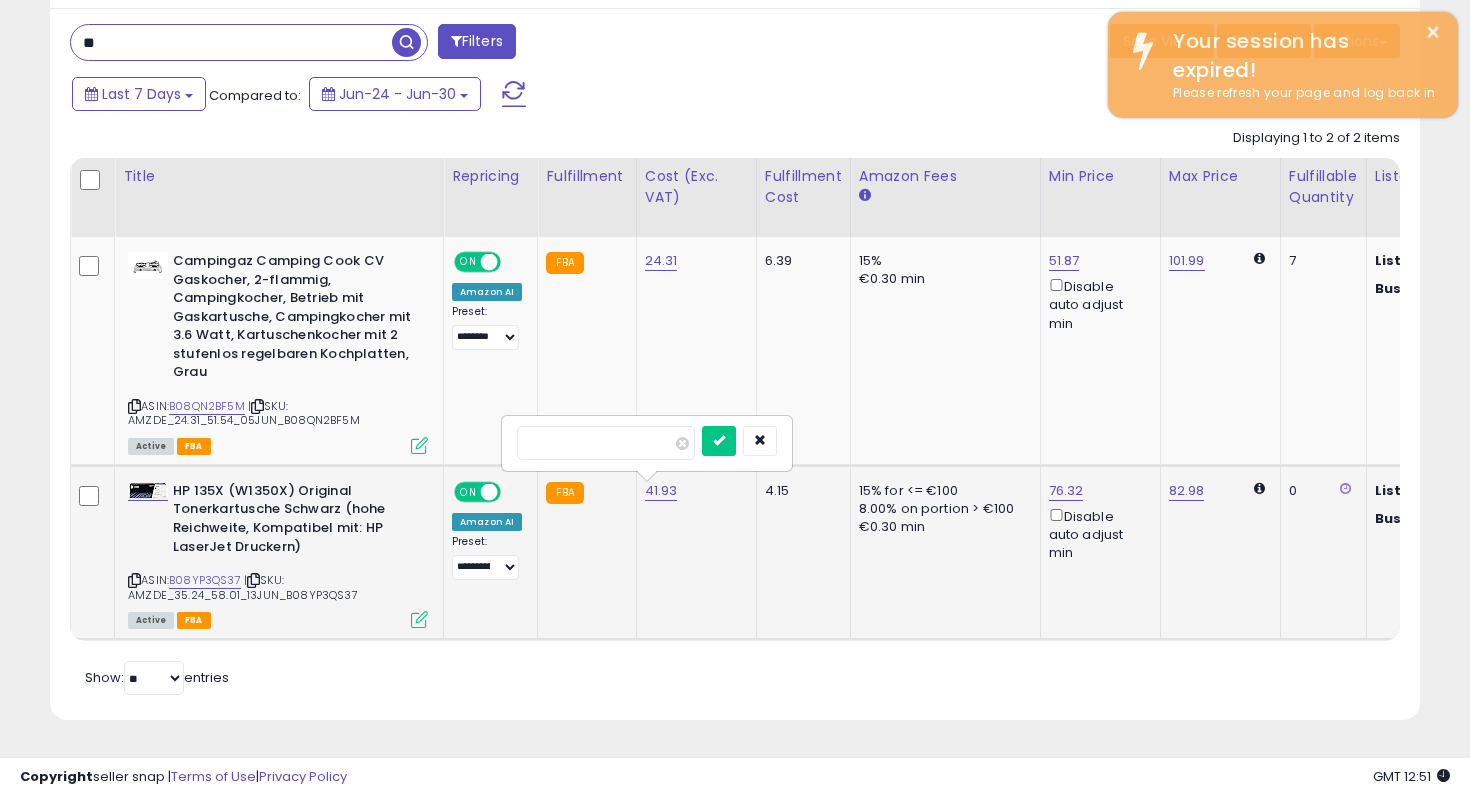 click on "*****" at bounding box center (606, 443) 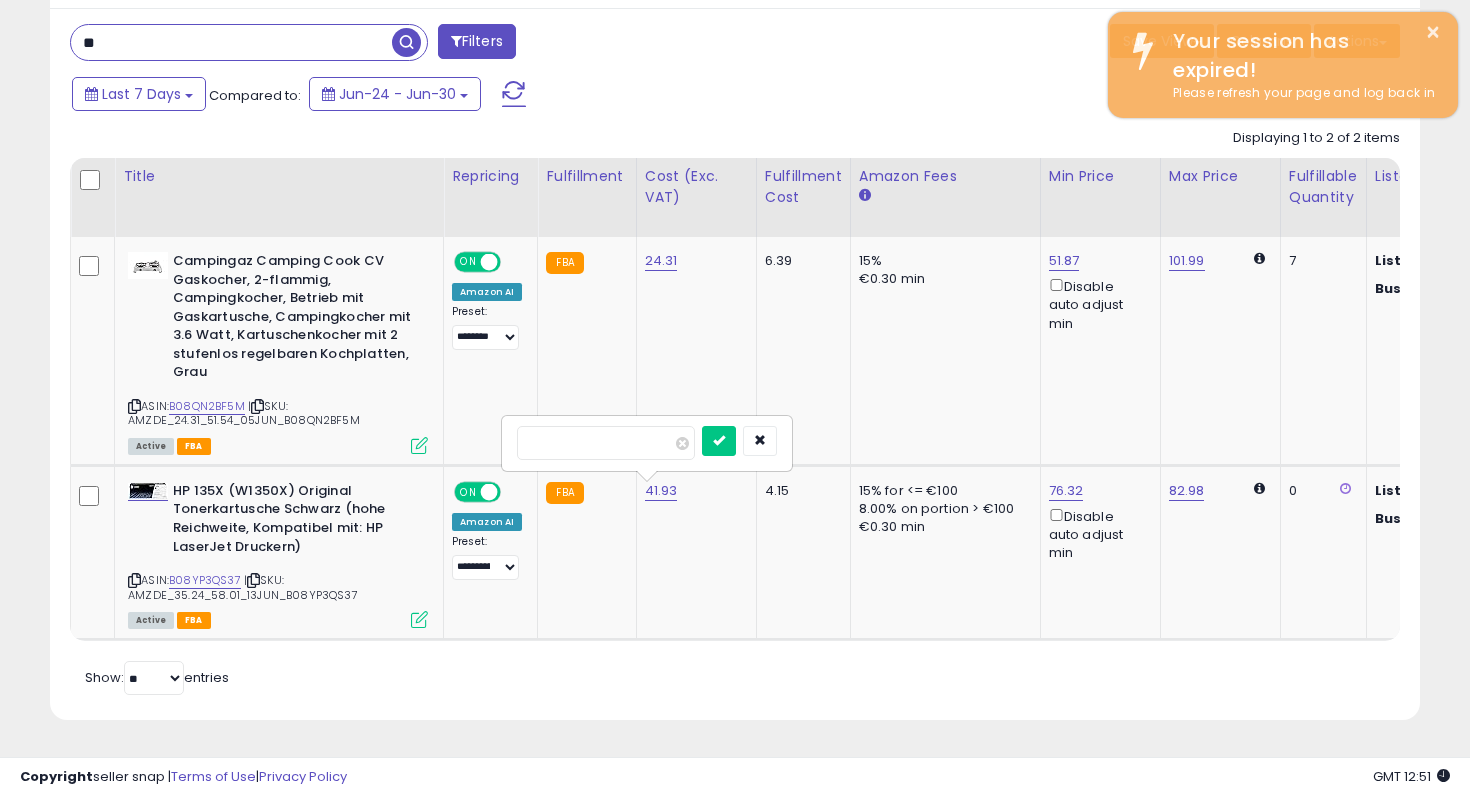 click on "Save View
Save As New View
Update Current View
Columns
Actions
Import  Export Visible Columns" at bounding box center (1075, 43) 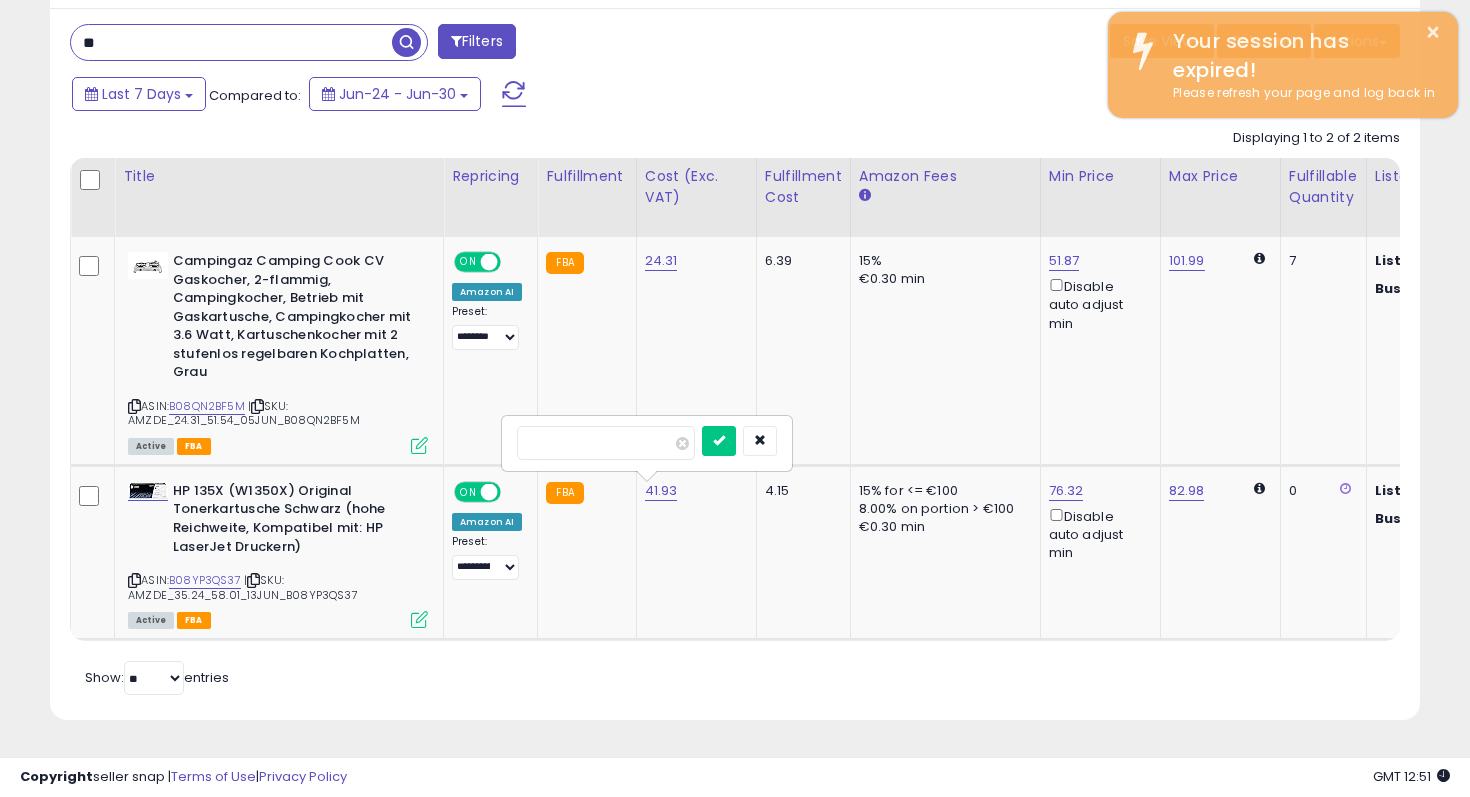 scroll, scrollTop: 0, scrollLeft: 0, axis: both 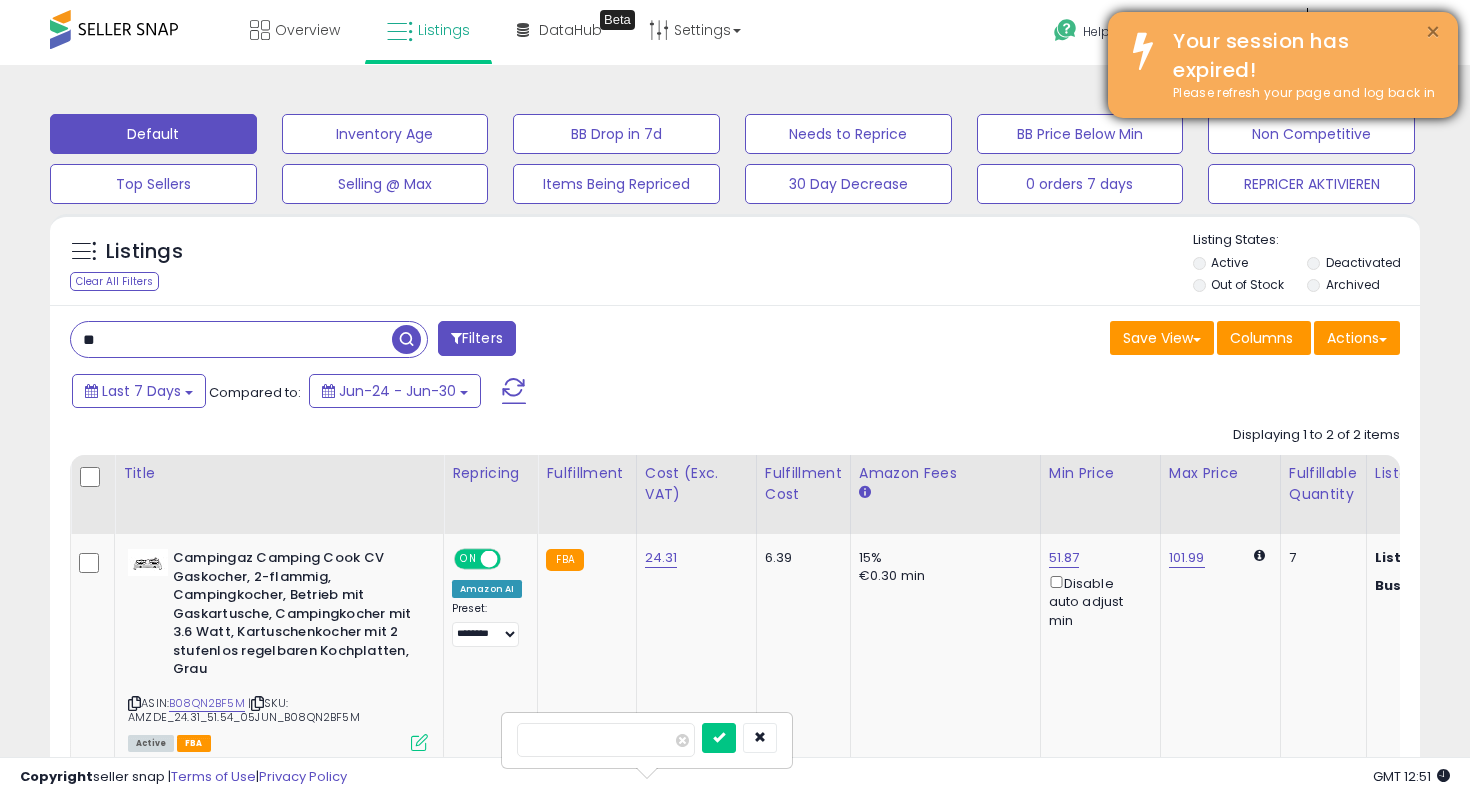 click on "×" at bounding box center [1433, 32] 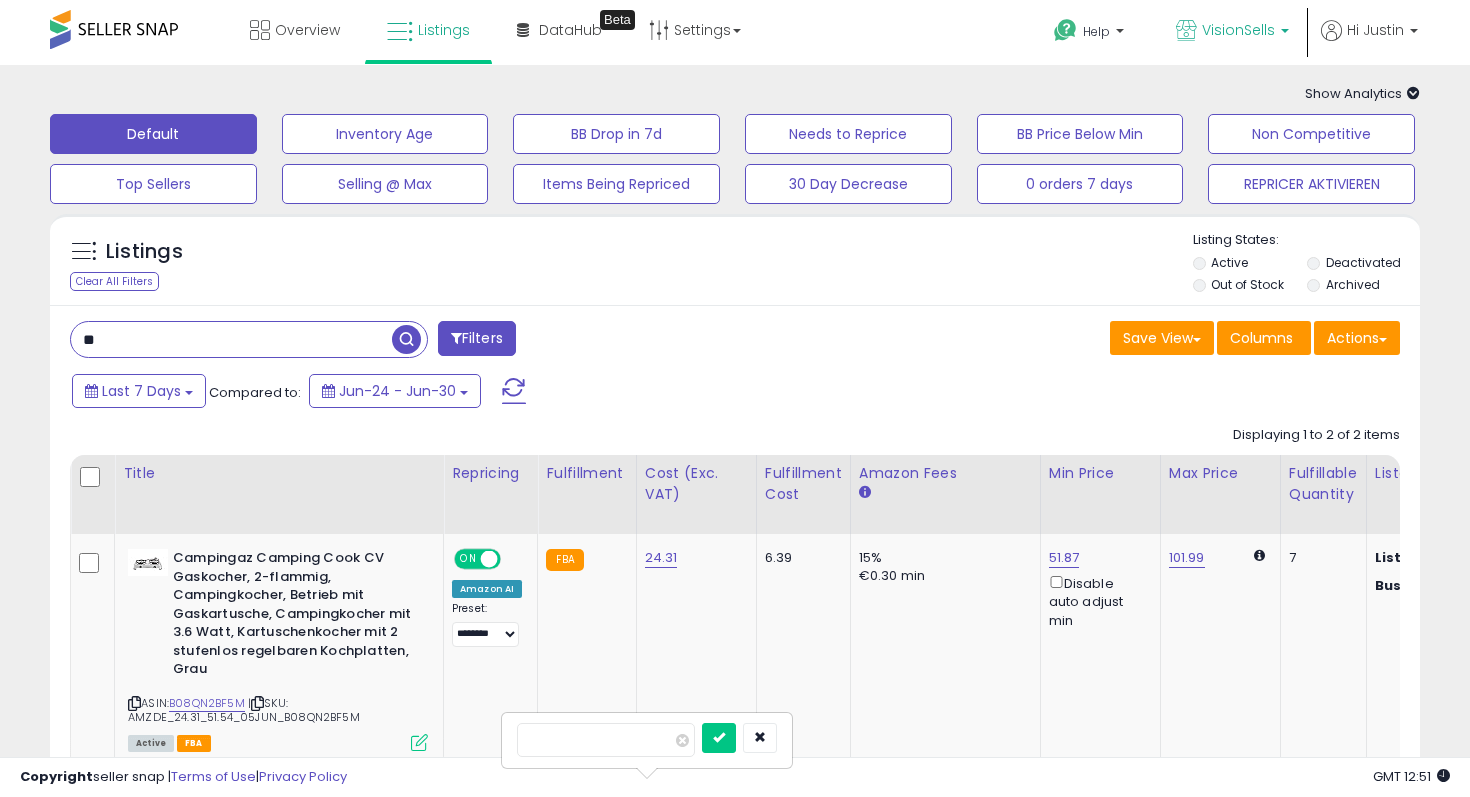 click on "VisionSells" at bounding box center (1232, 32) 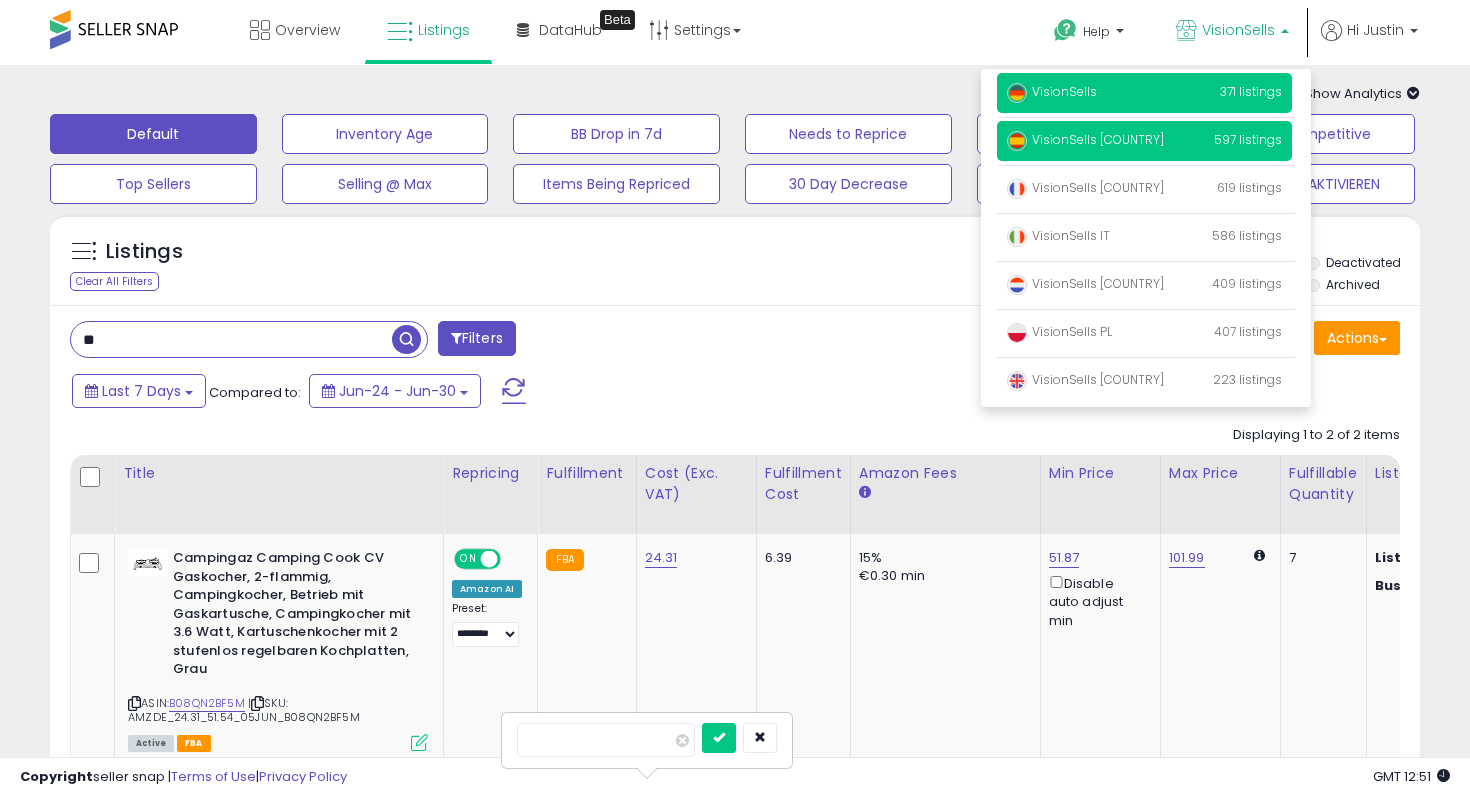 click on "VisionSells ES" at bounding box center [1052, 91] 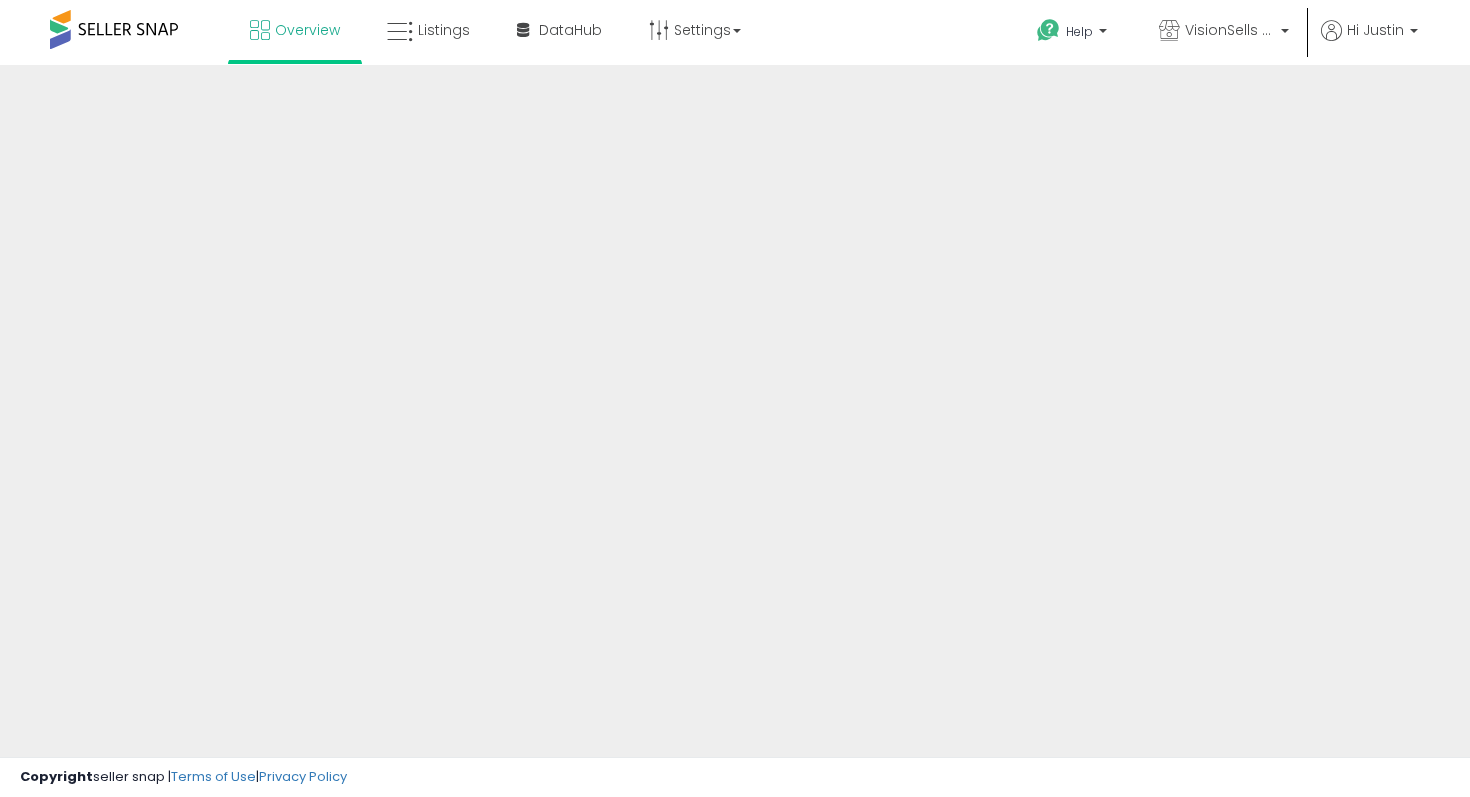 scroll, scrollTop: 0, scrollLeft: 0, axis: both 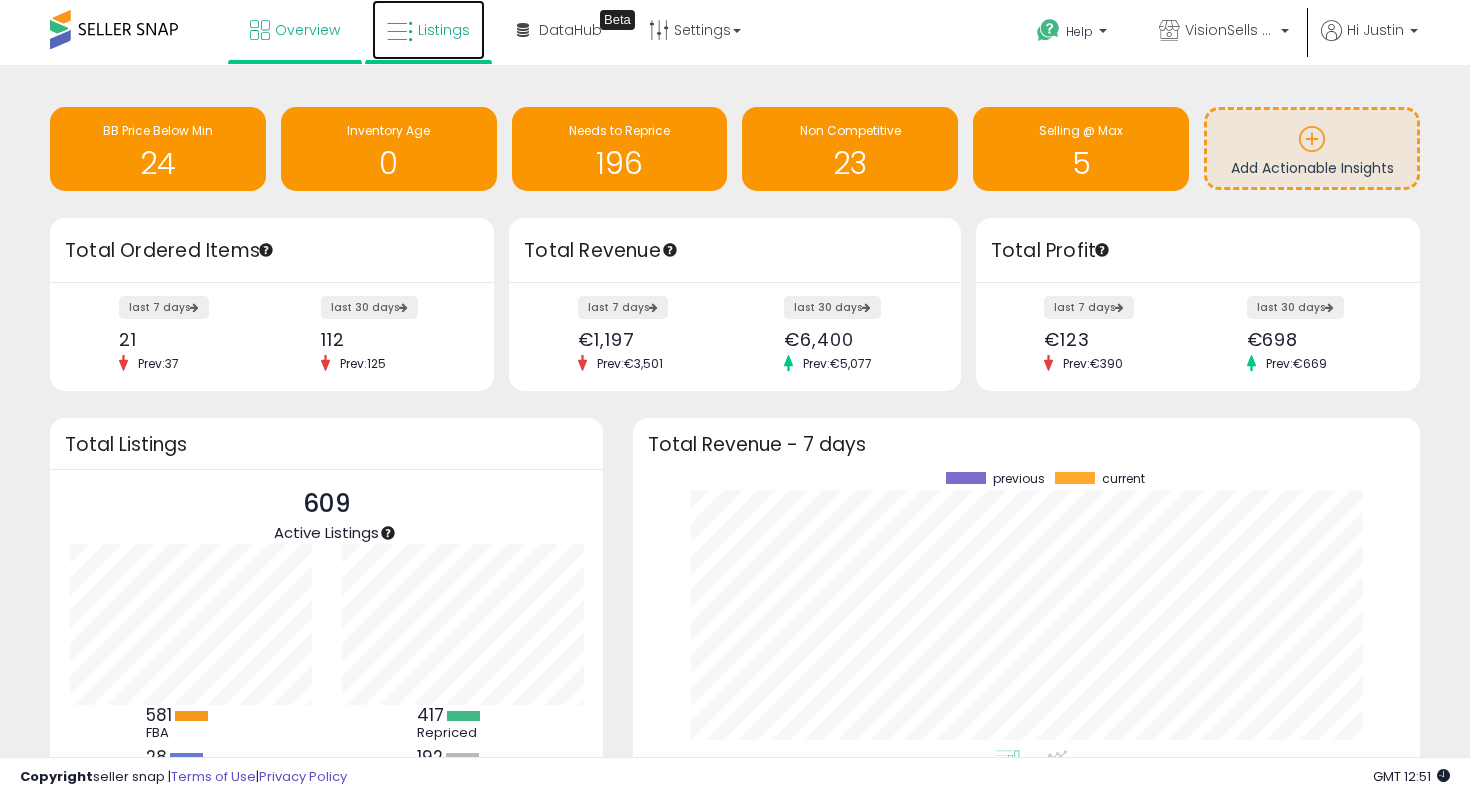 click at bounding box center [400, 32] 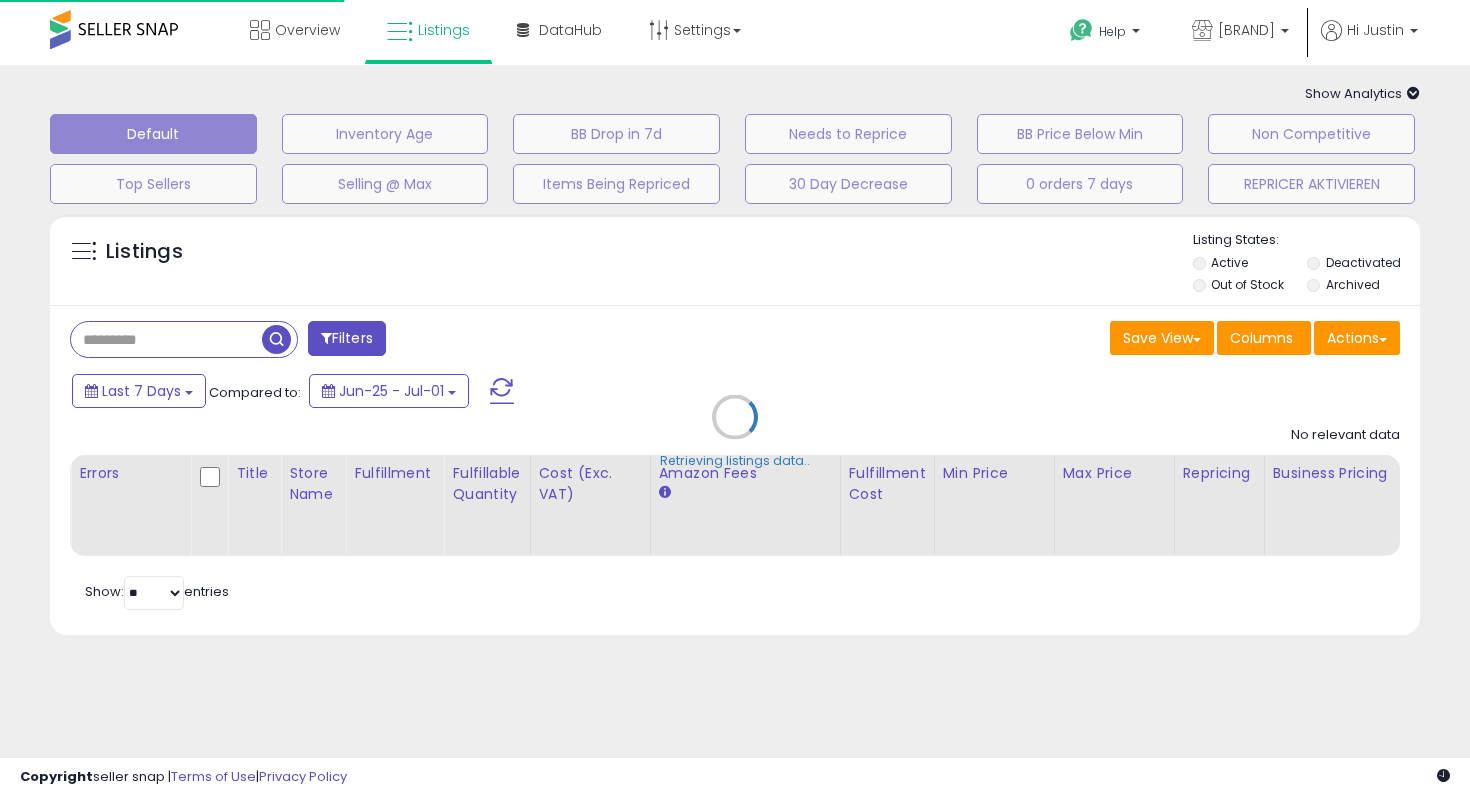 scroll, scrollTop: 0, scrollLeft: 0, axis: both 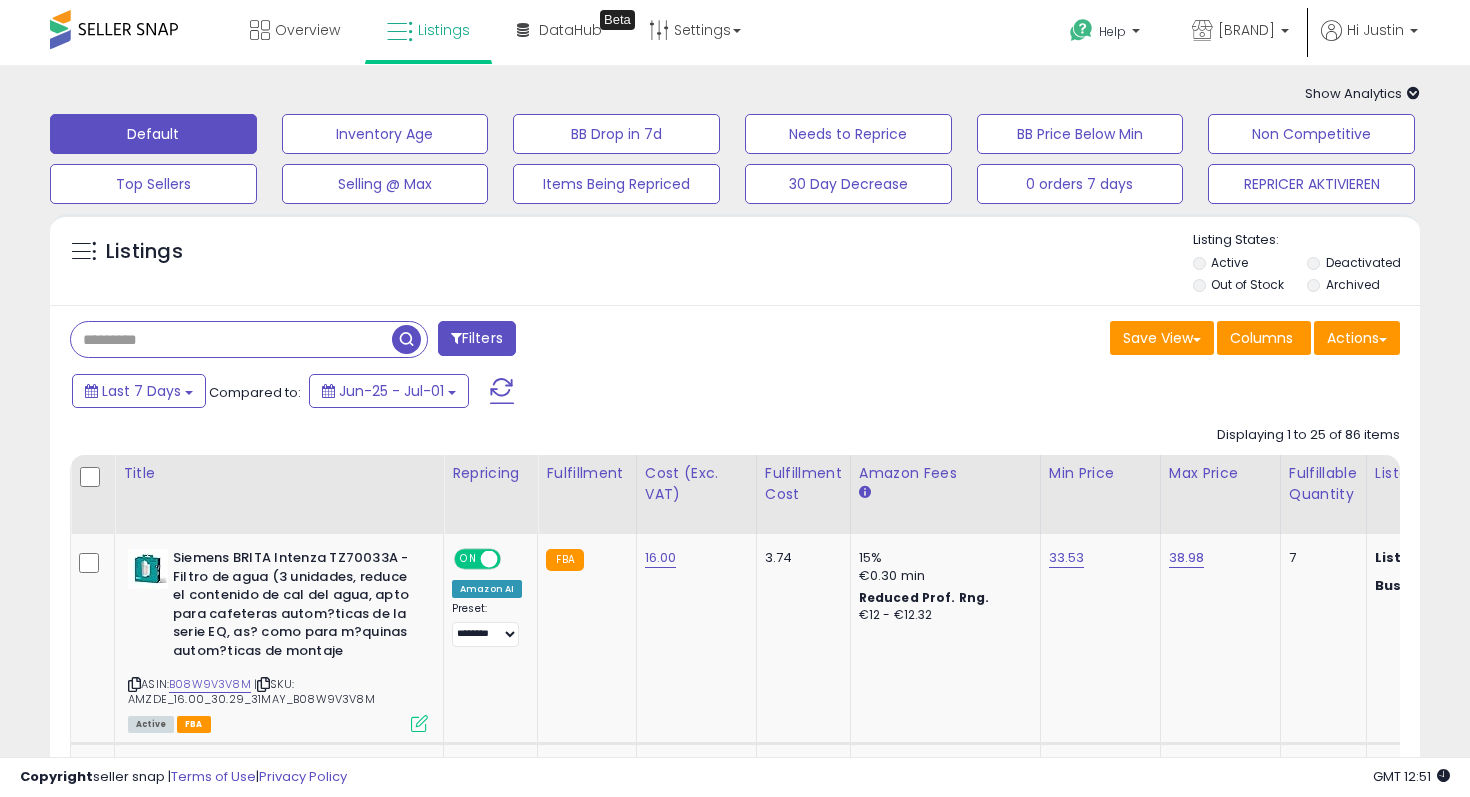click at bounding box center [231, 339] 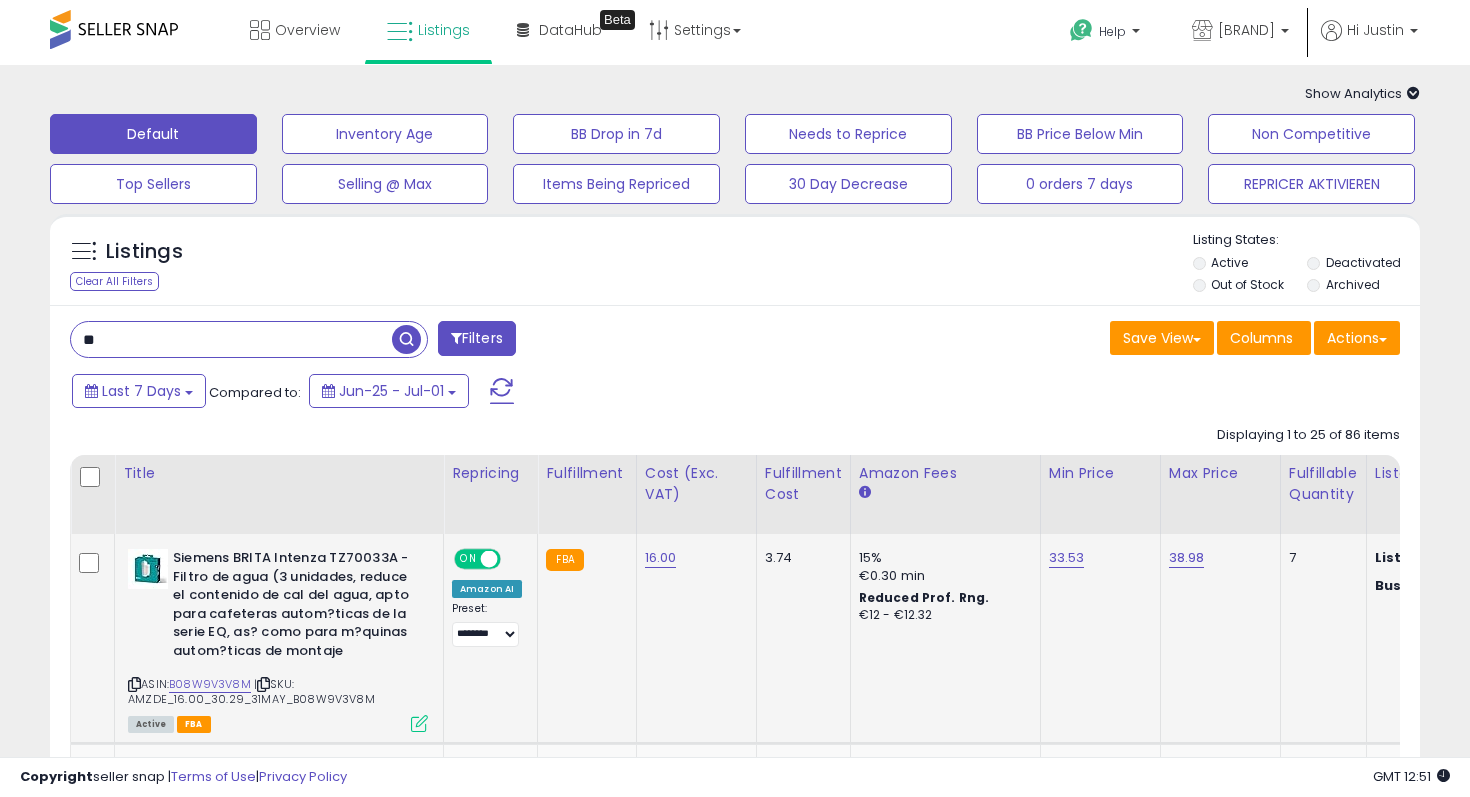 scroll, scrollTop: 0, scrollLeft: 543, axis: horizontal 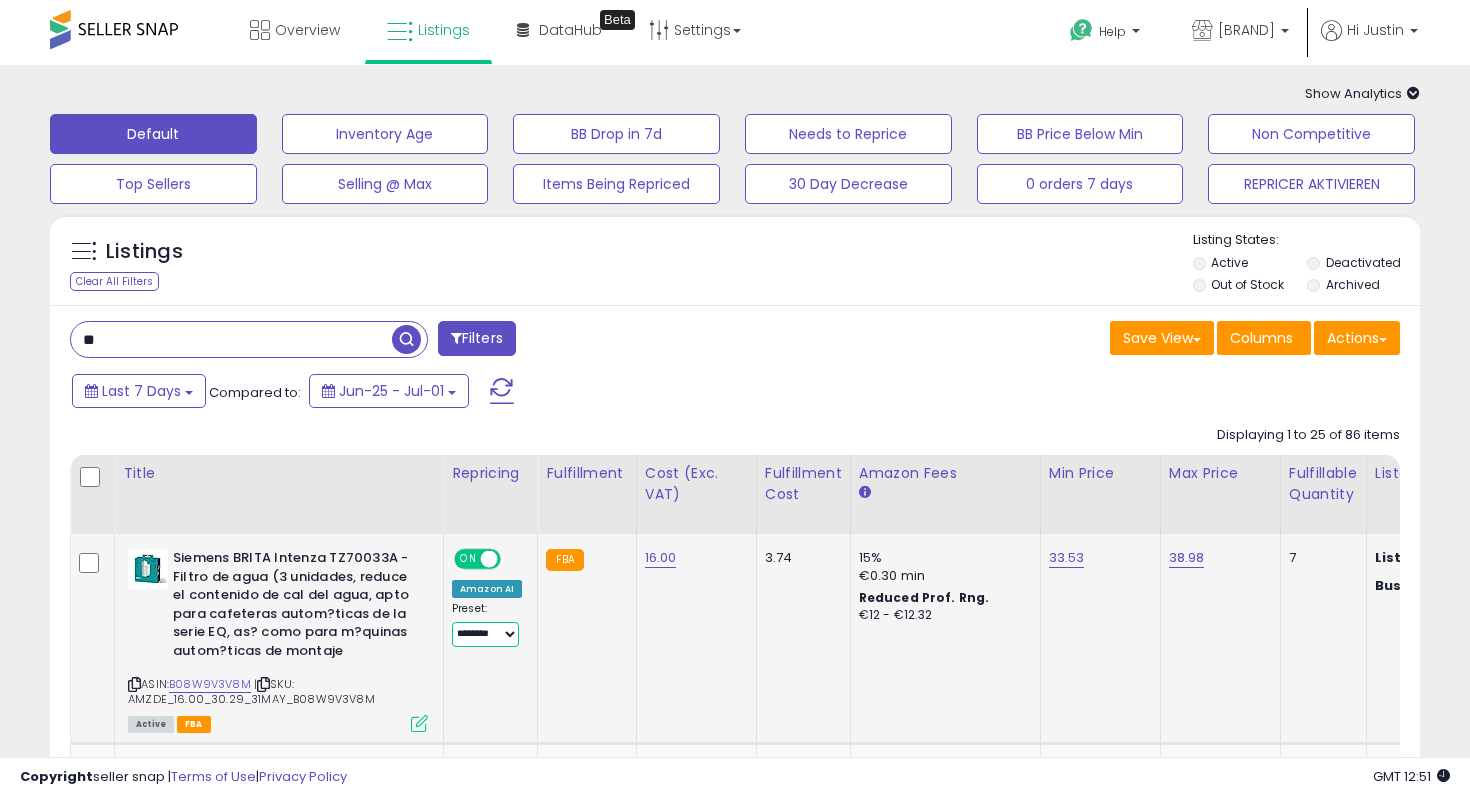 click on "**** ********" at bounding box center (485, 634) 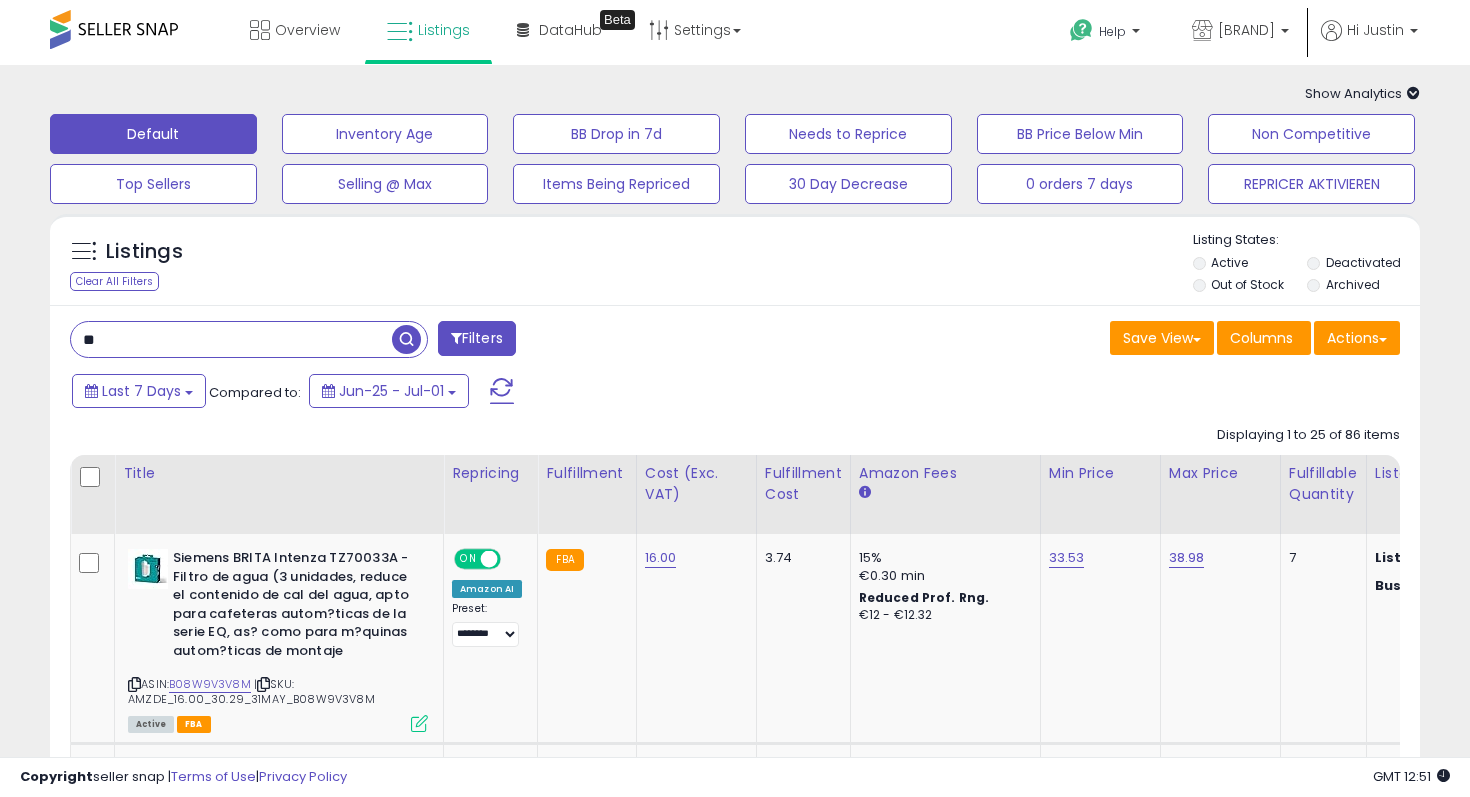 click at bounding box center [406, 339] 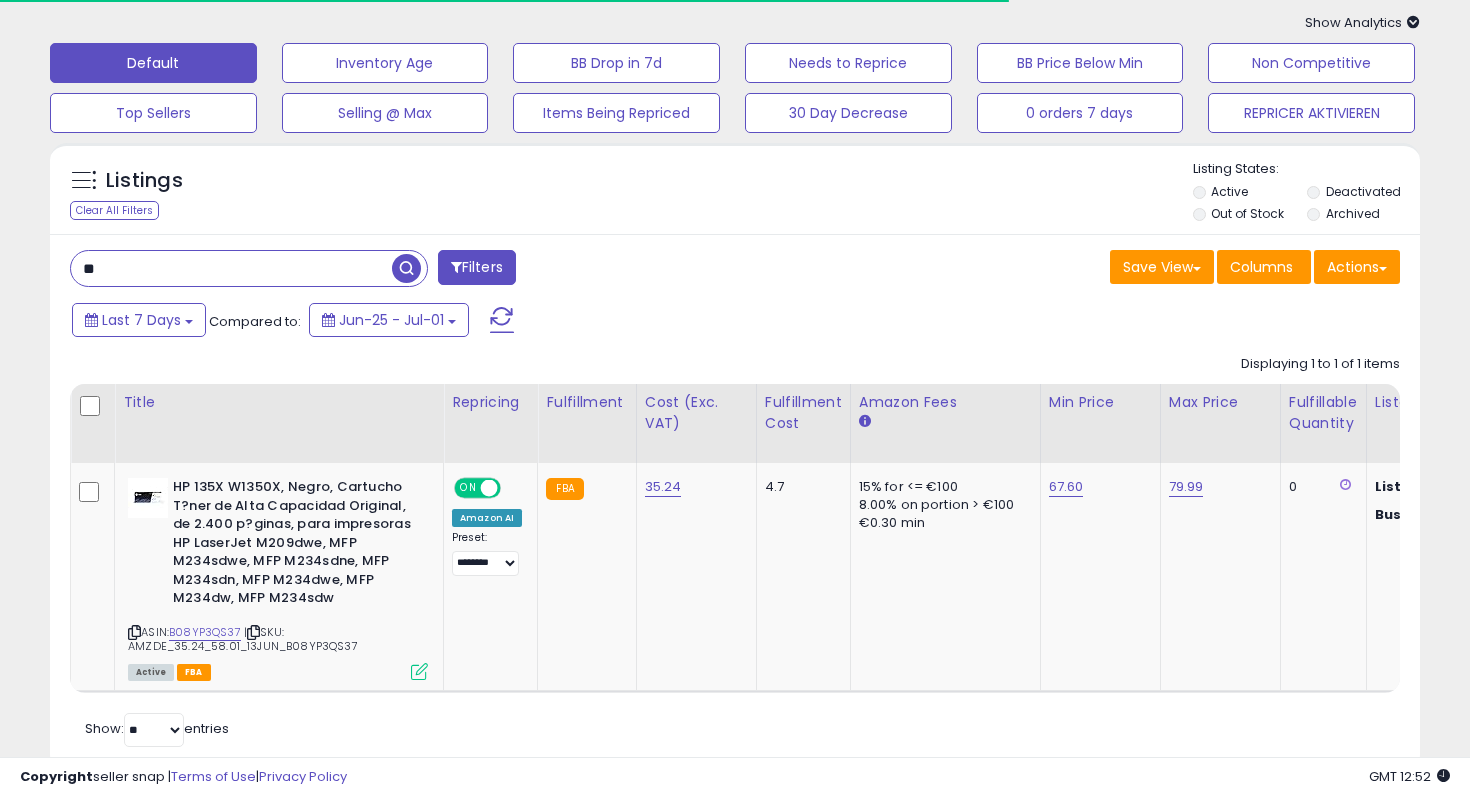 scroll, scrollTop: 123, scrollLeft: 0, axis: vertical 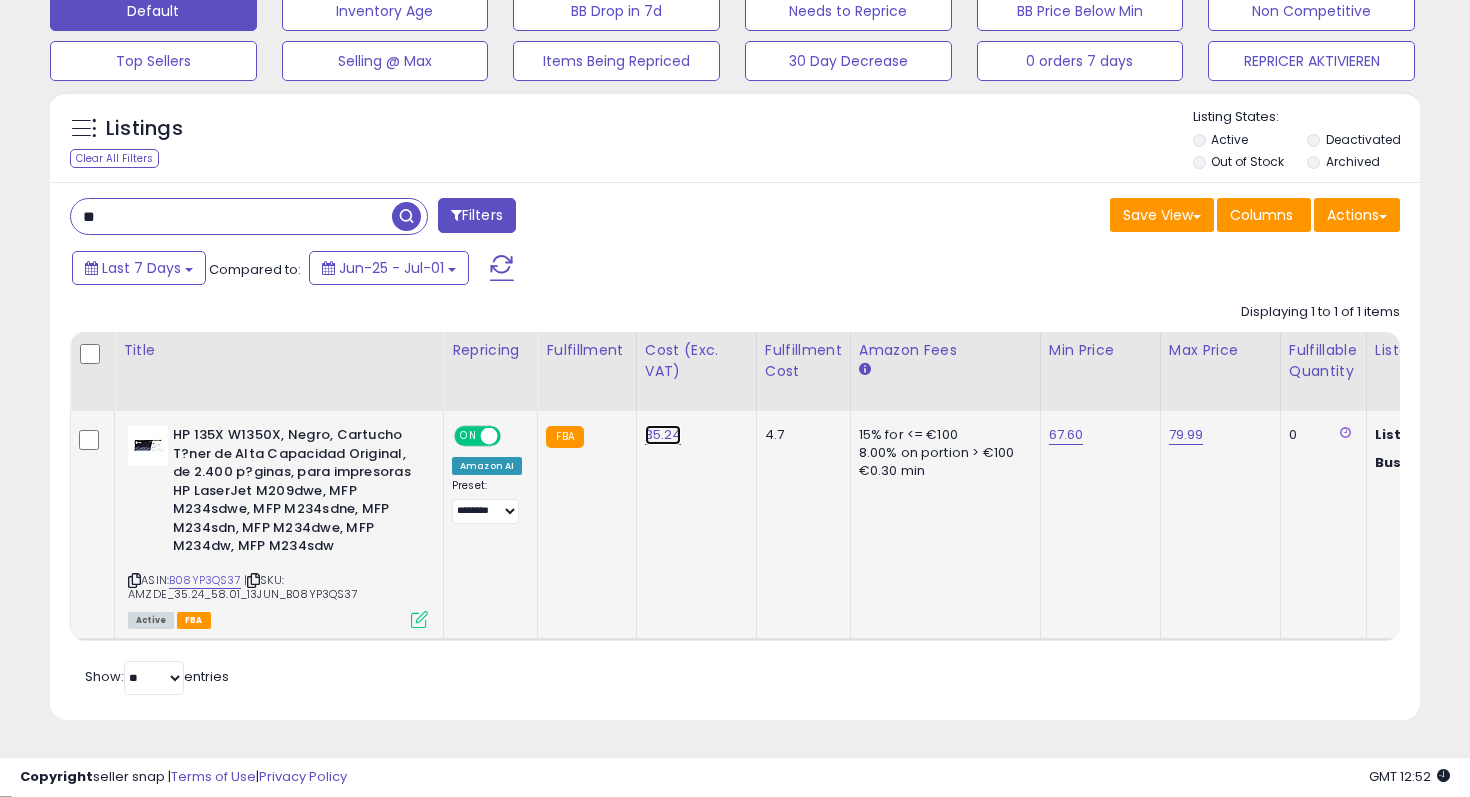 click on "35.24" at bounding box center (663, 435) 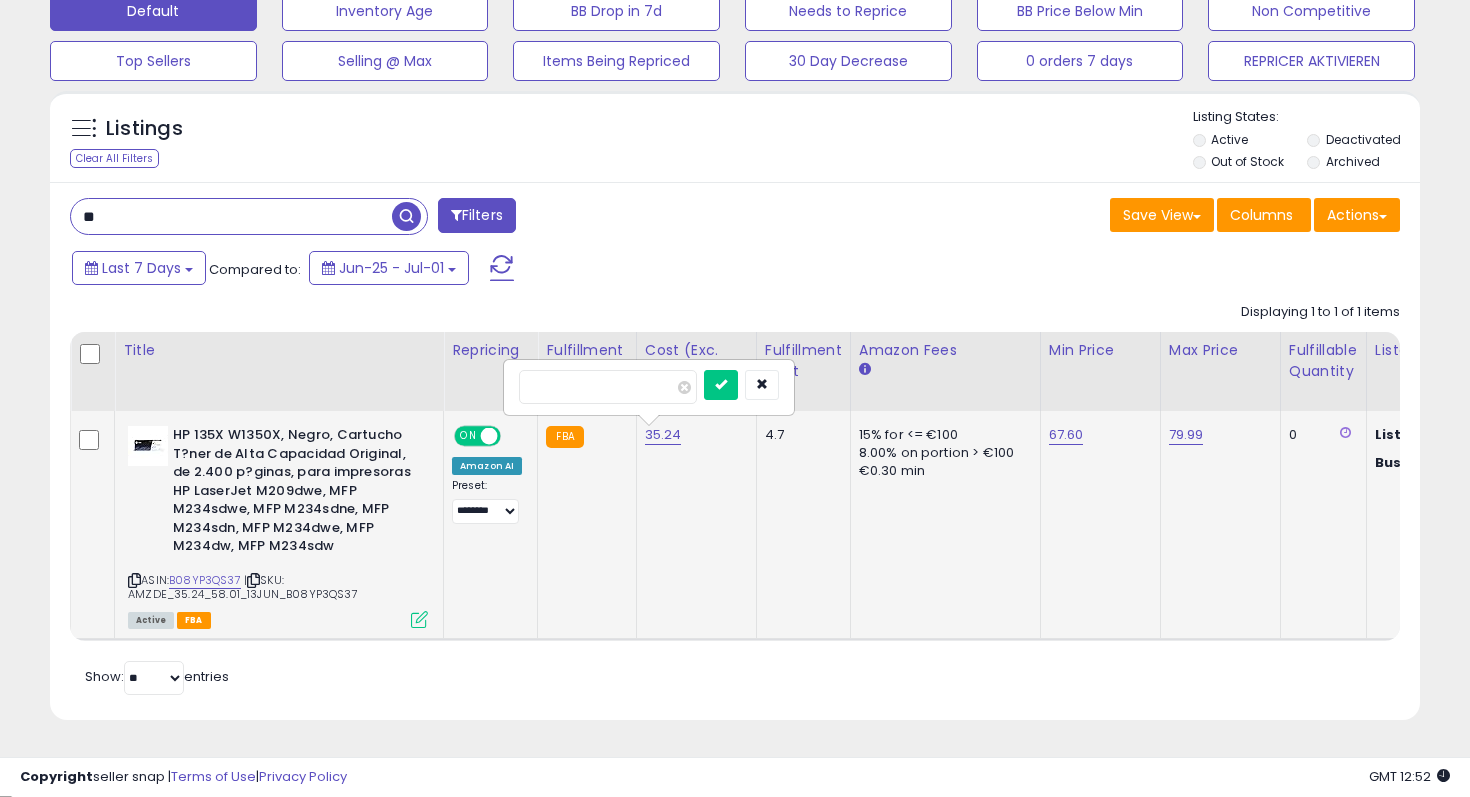click on "*****" at bounding box center [608, 387] 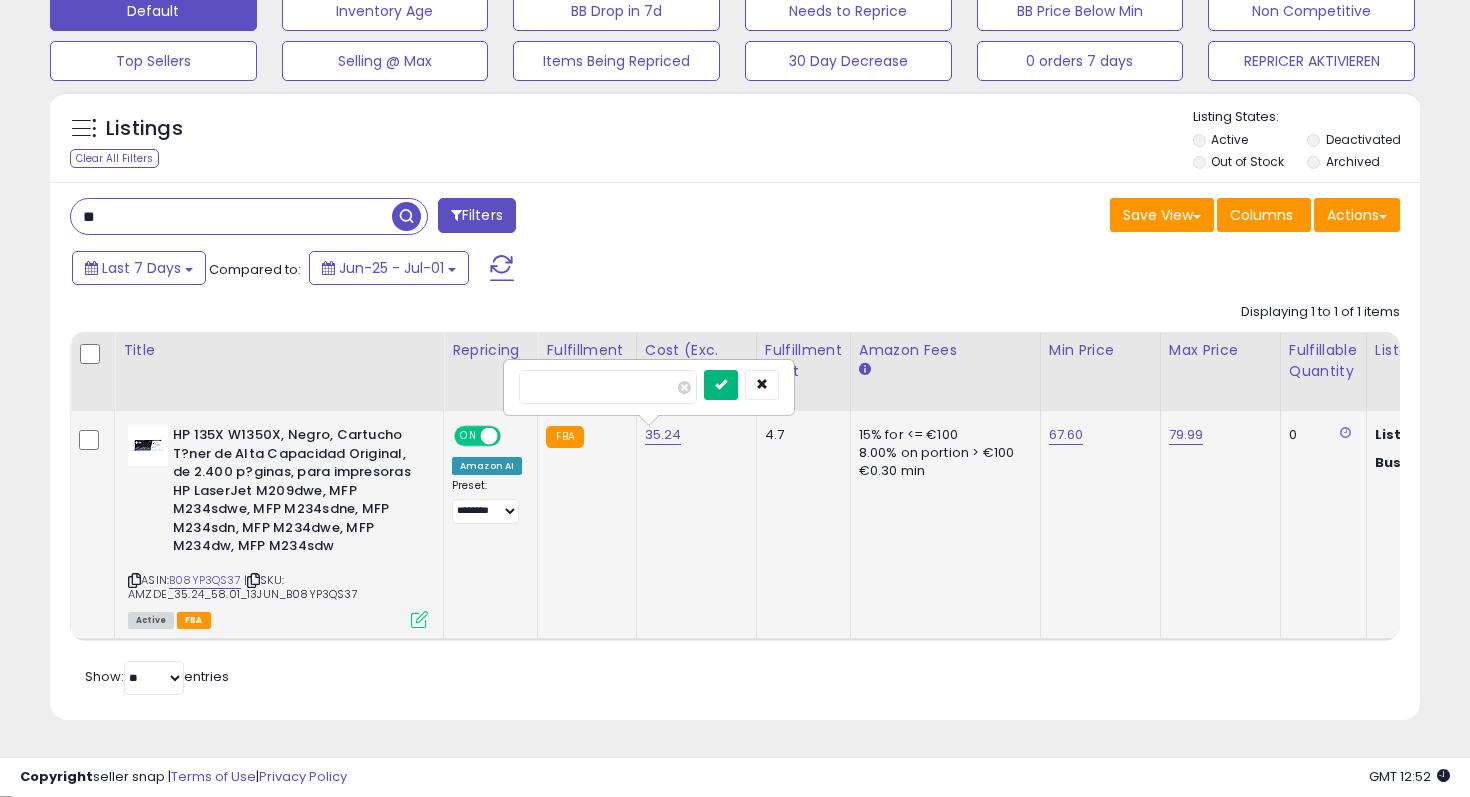 type on "*****" 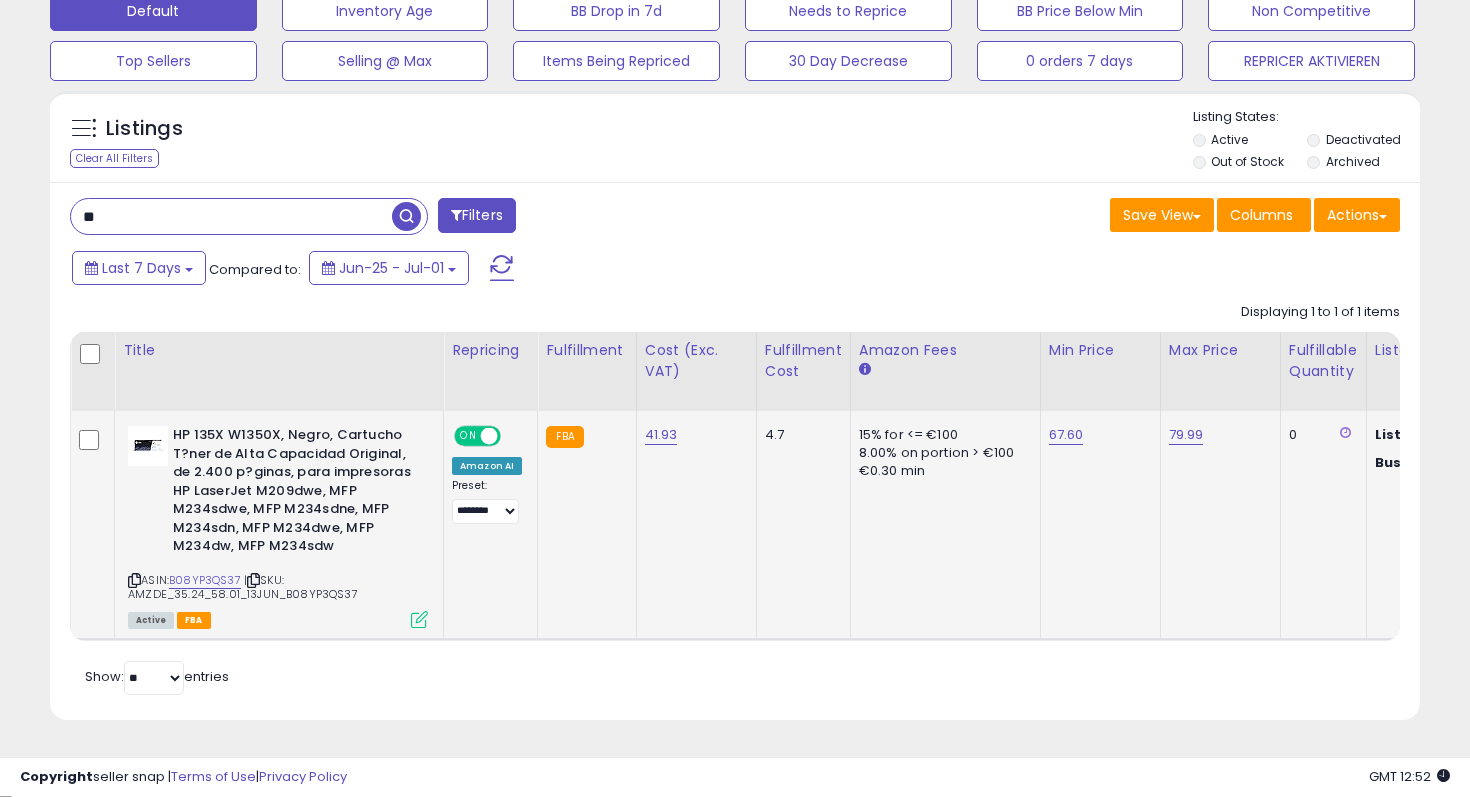 scroll, scrollTop: 0, scrollLeft: 147, axis: horizontal 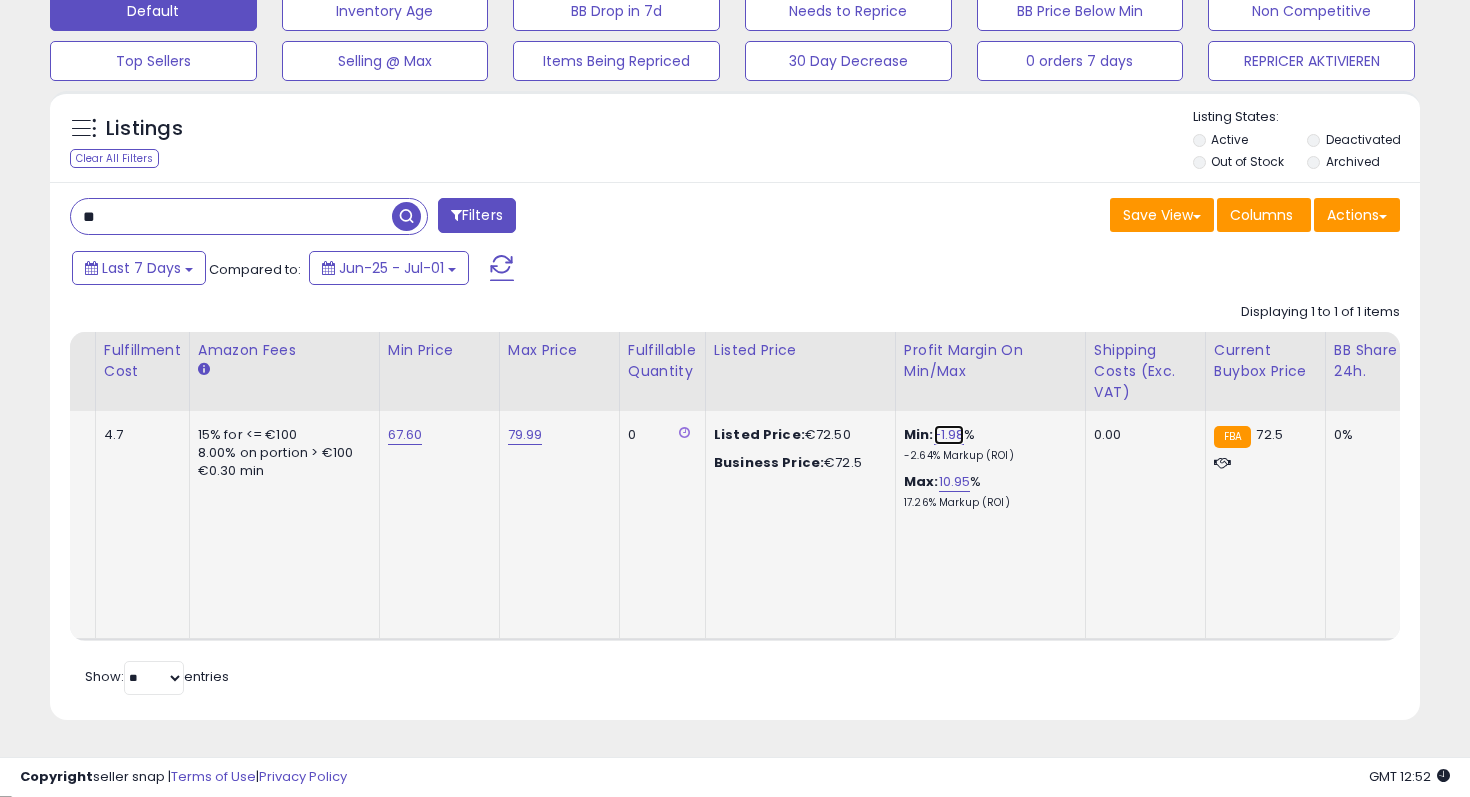 click on "-1.98" at bounding box center (949, 435) 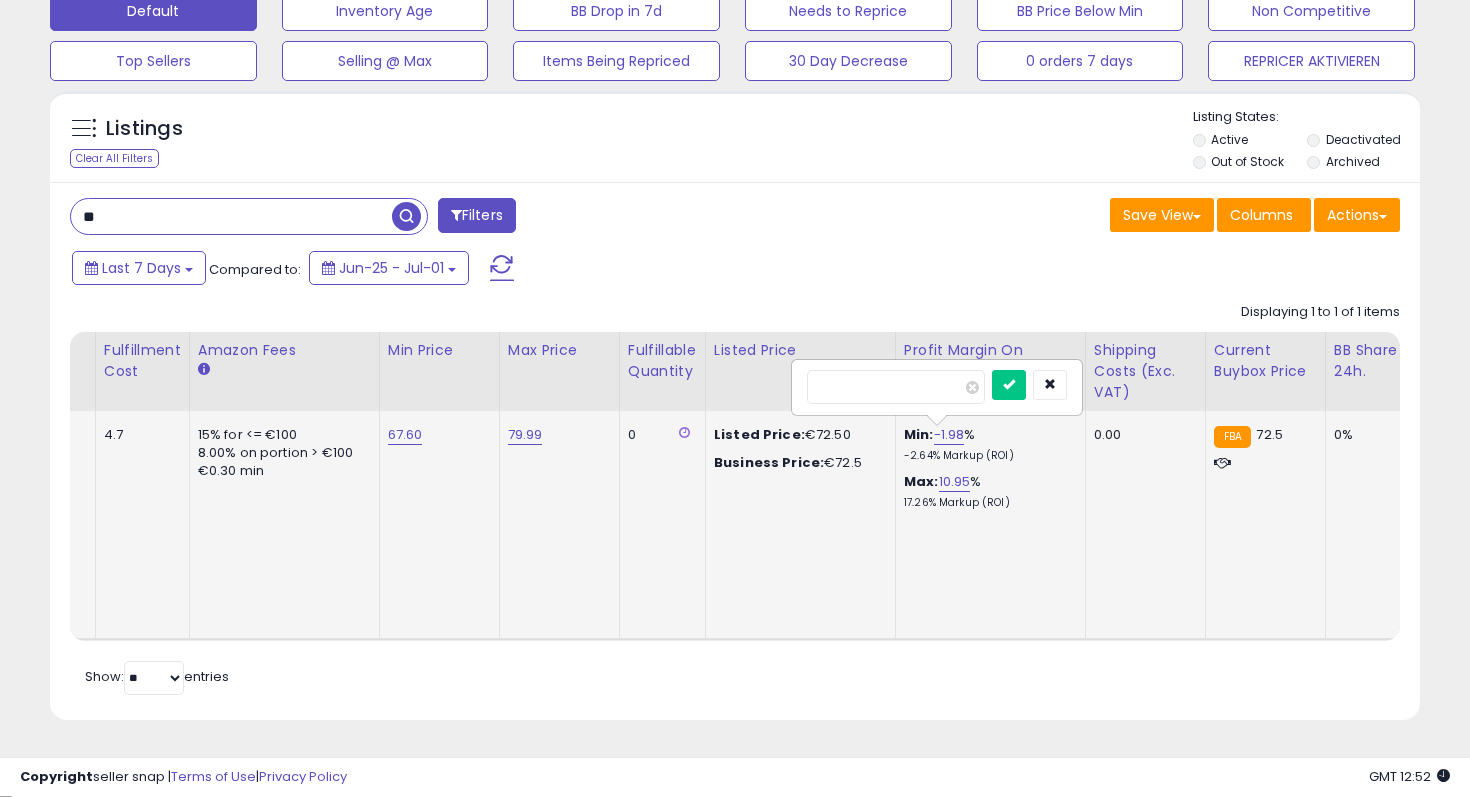 click on "*****" at bounding box center [896, 387] 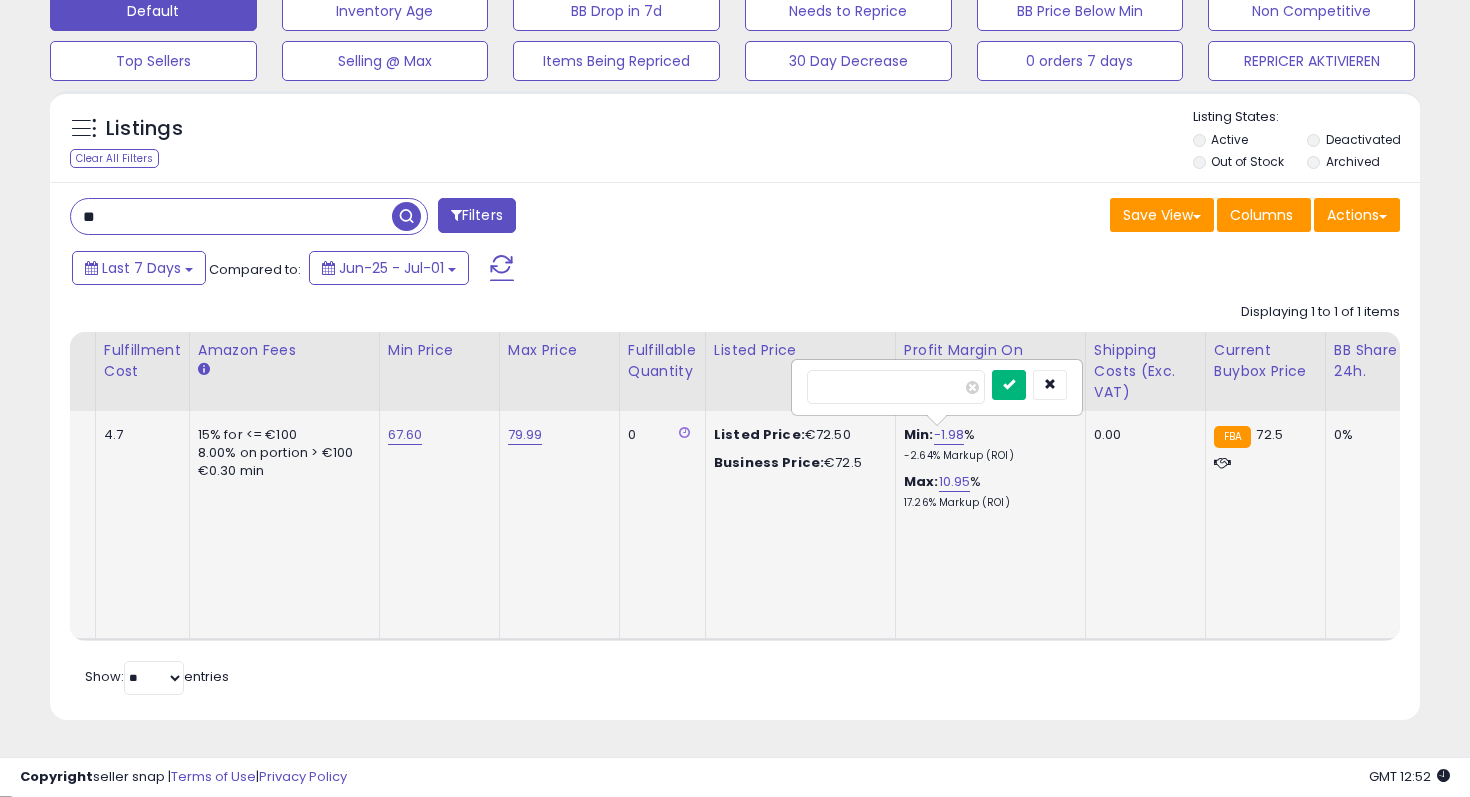 type on "**" 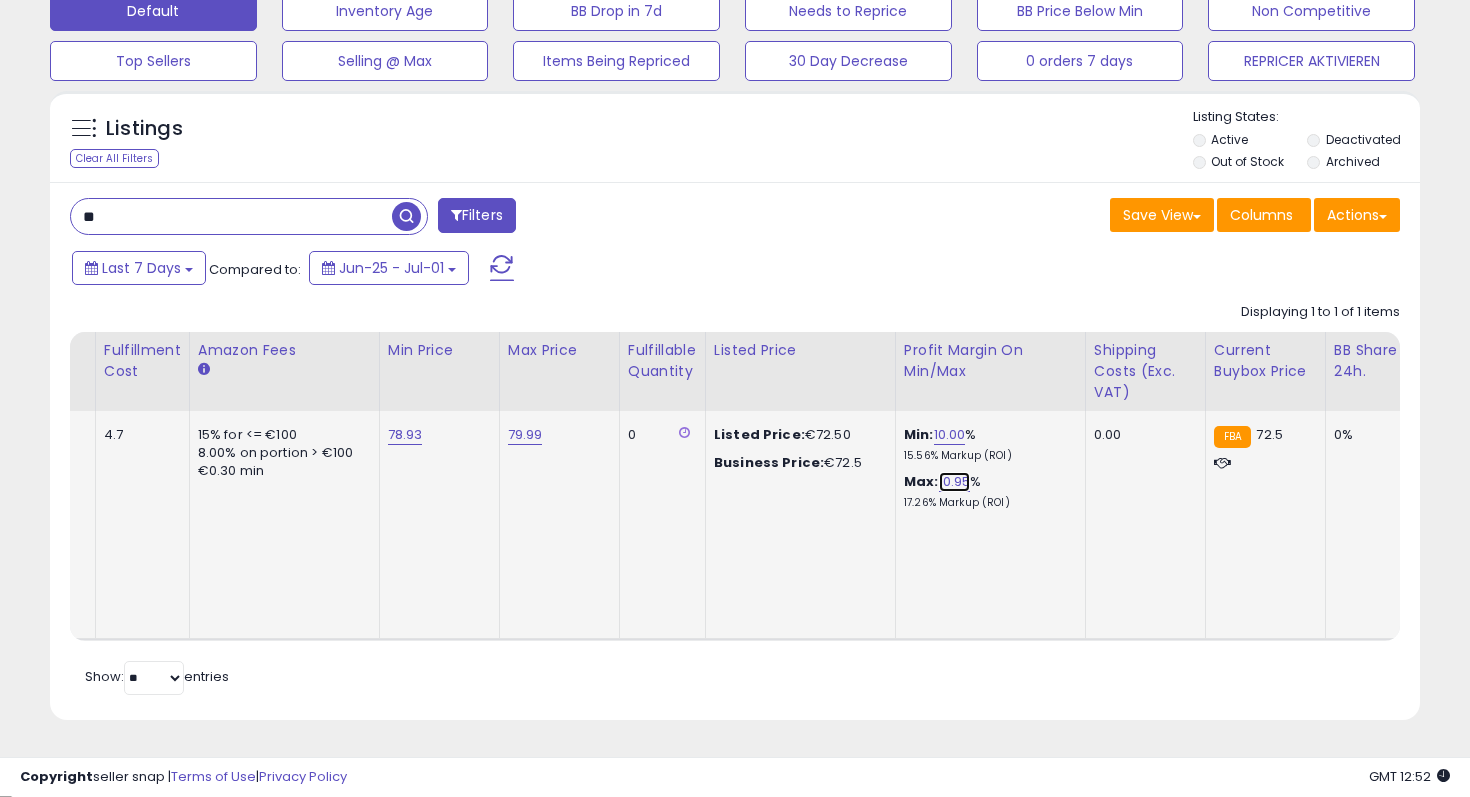 click on "10.95" at bounding box center [955, 482] 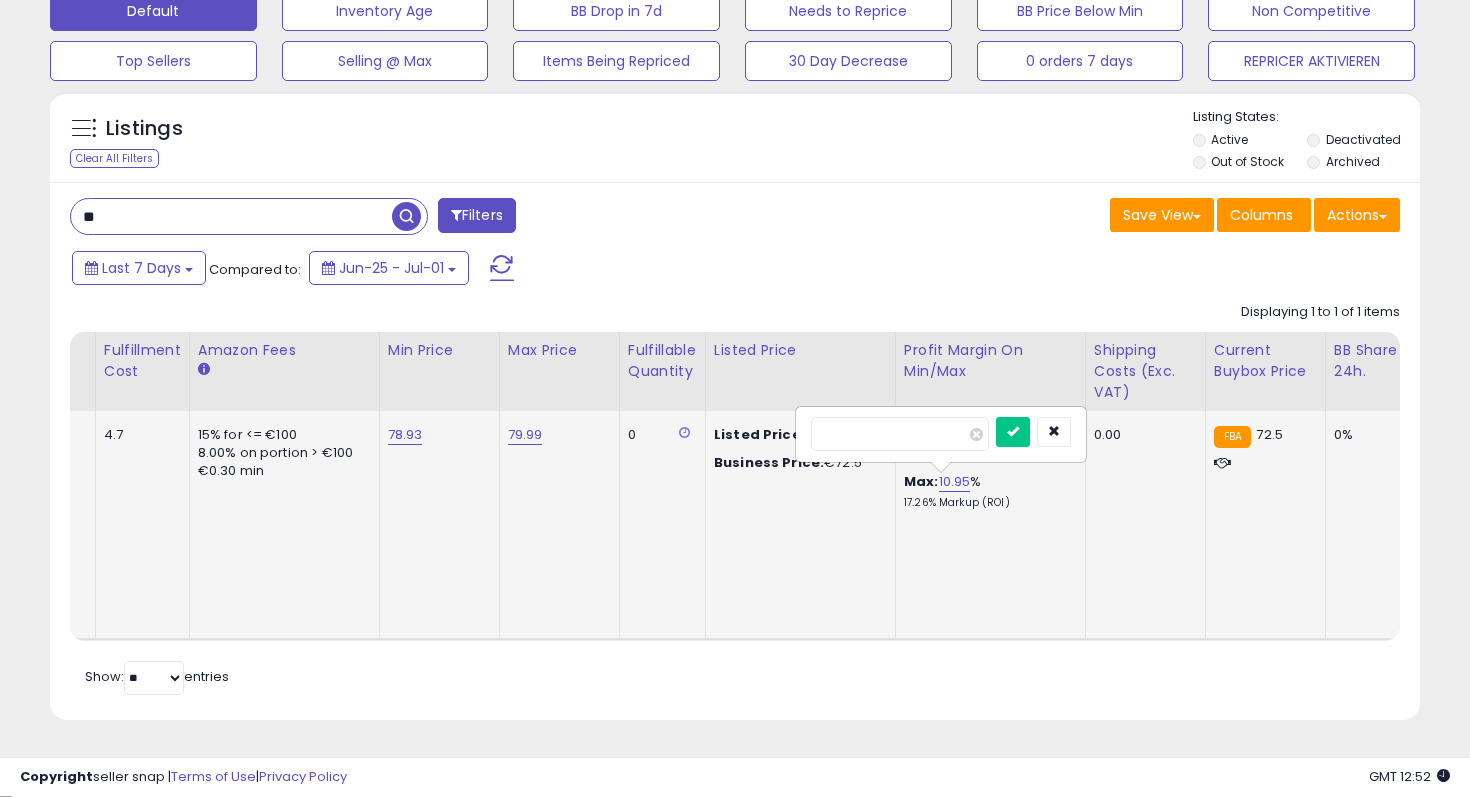 click on "*****" at bounding box center [900, 434] 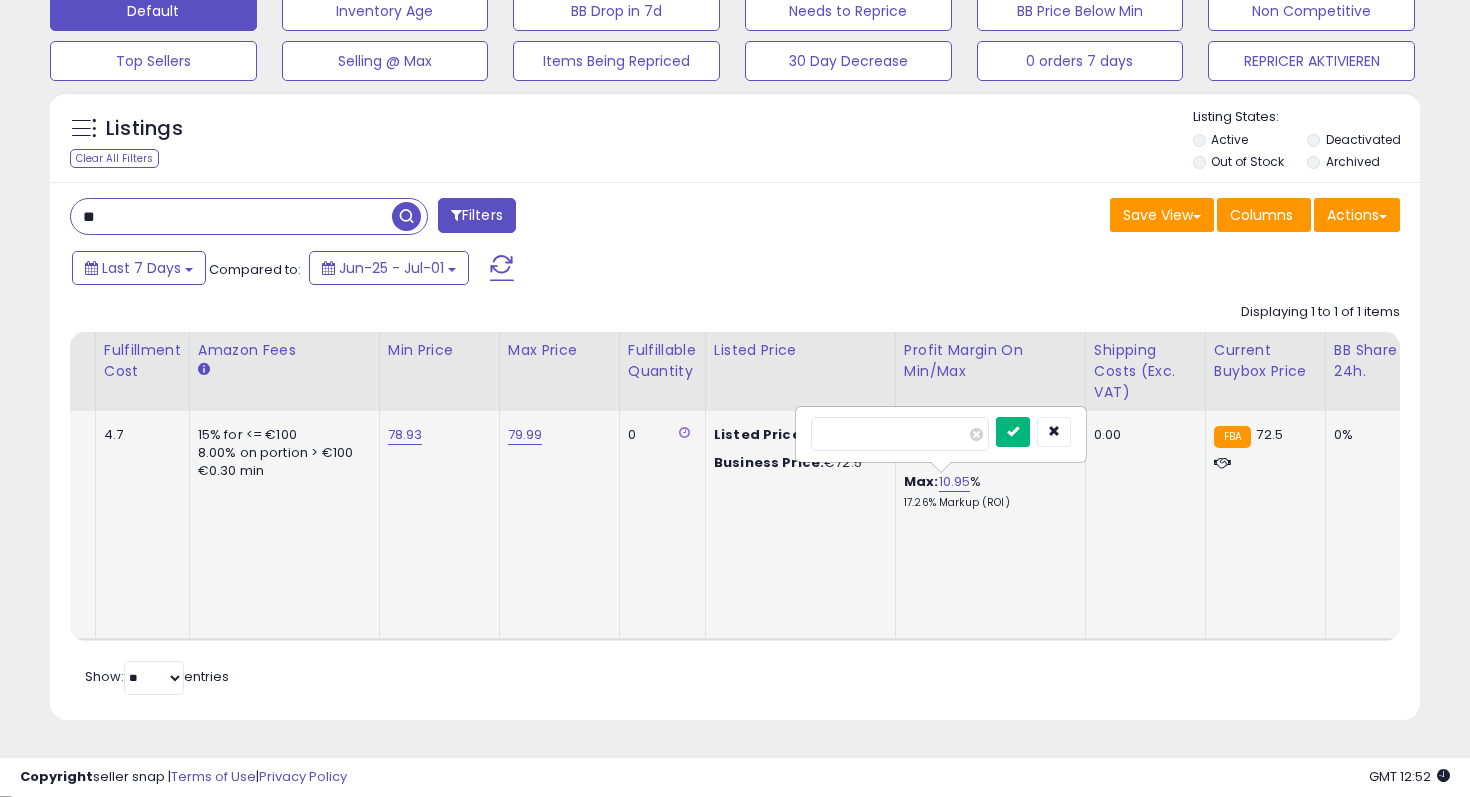 type on "**" 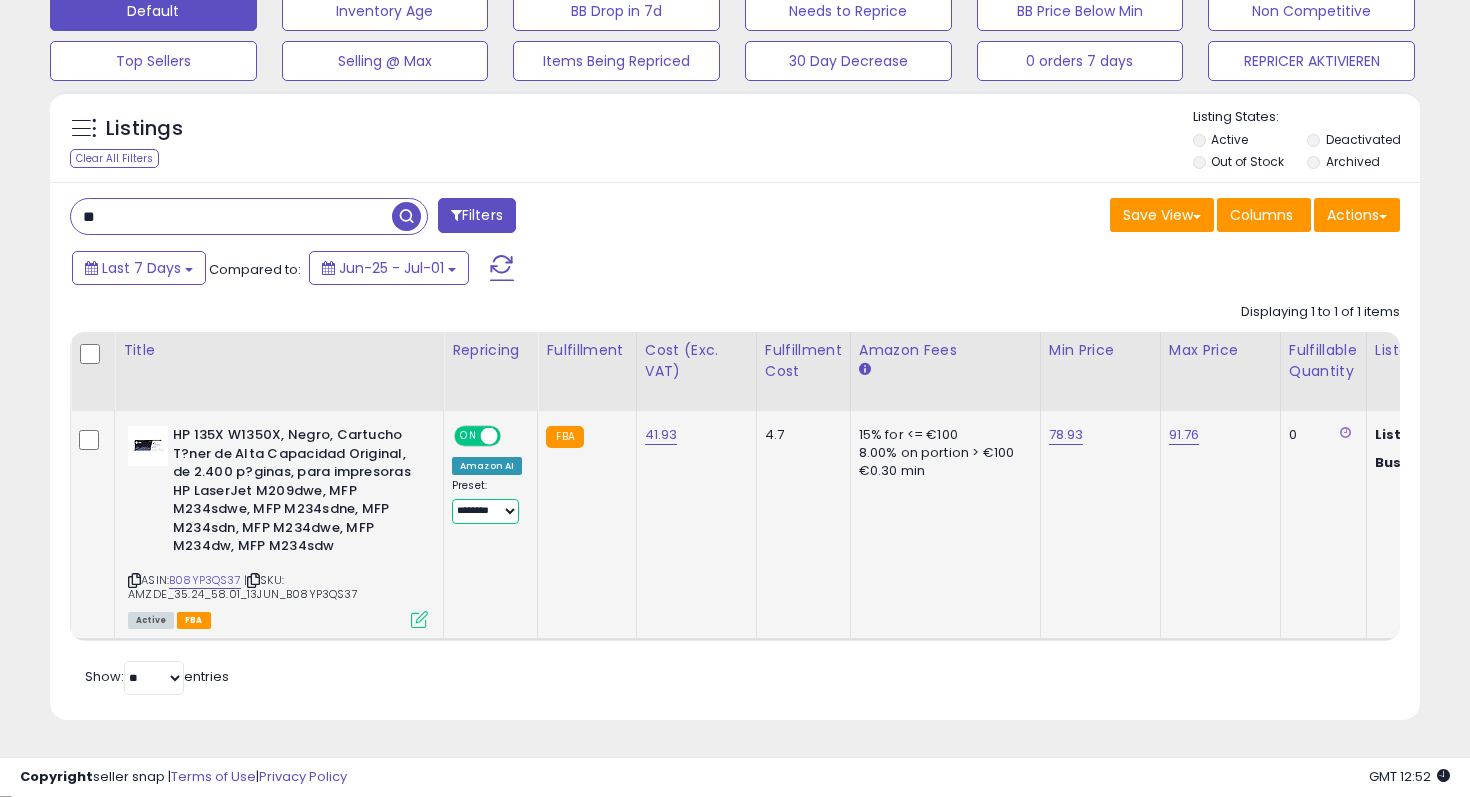 click on "**** ********" at bounding box center [485, 511] 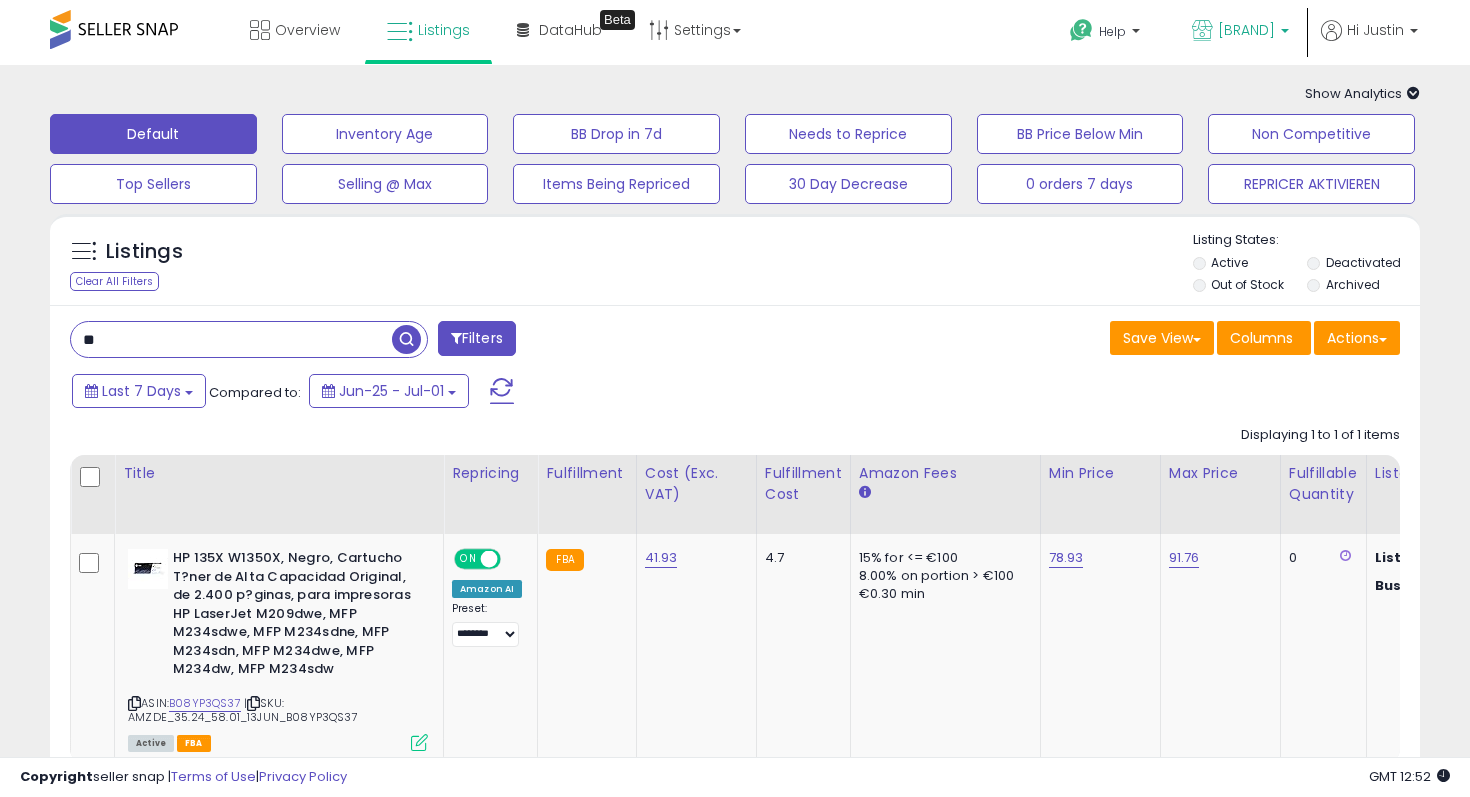 click on "VisionSells ES" at bounding box center (1246, 30) 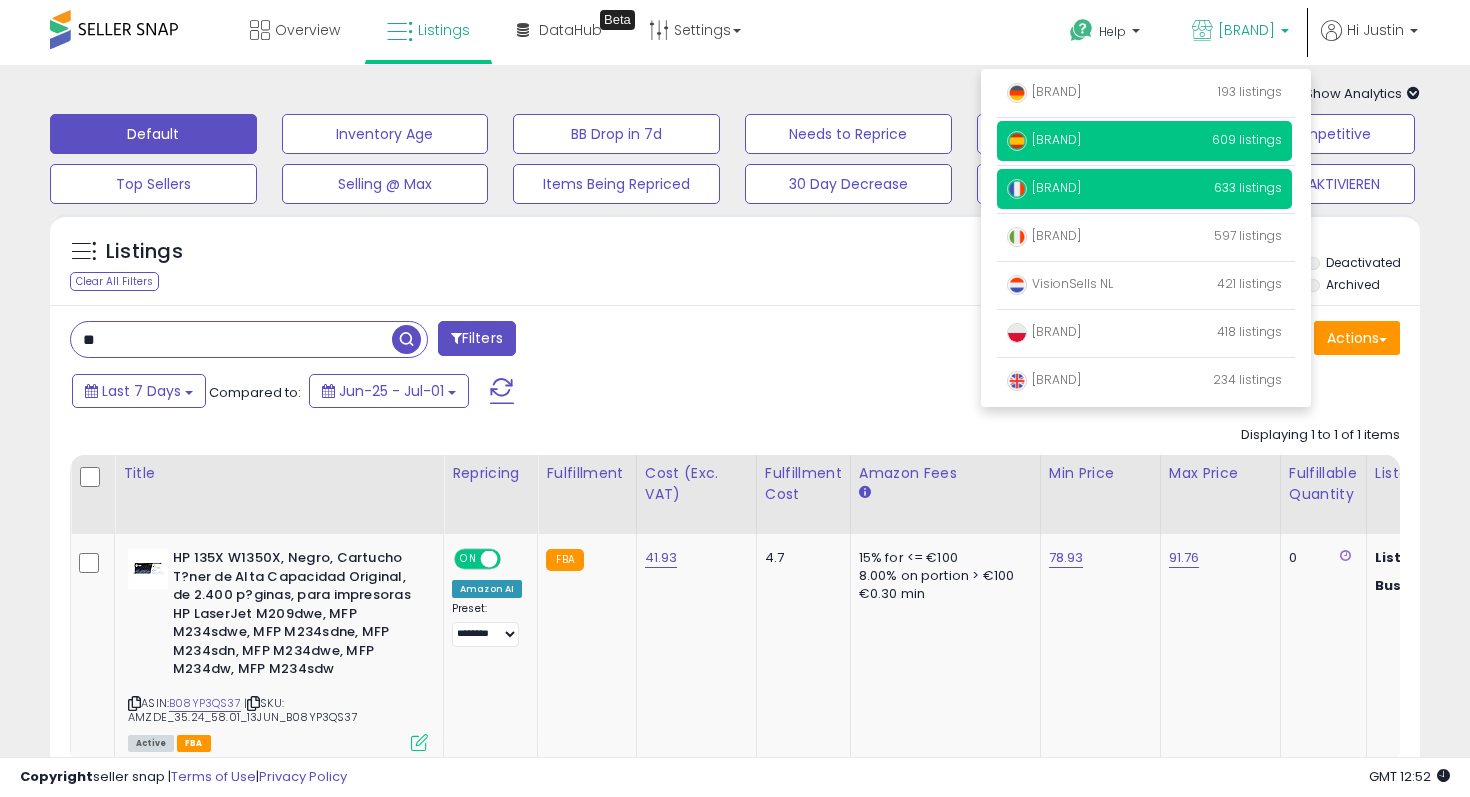 click on "VisionSells Fr" at bounding box center (1044, 91) 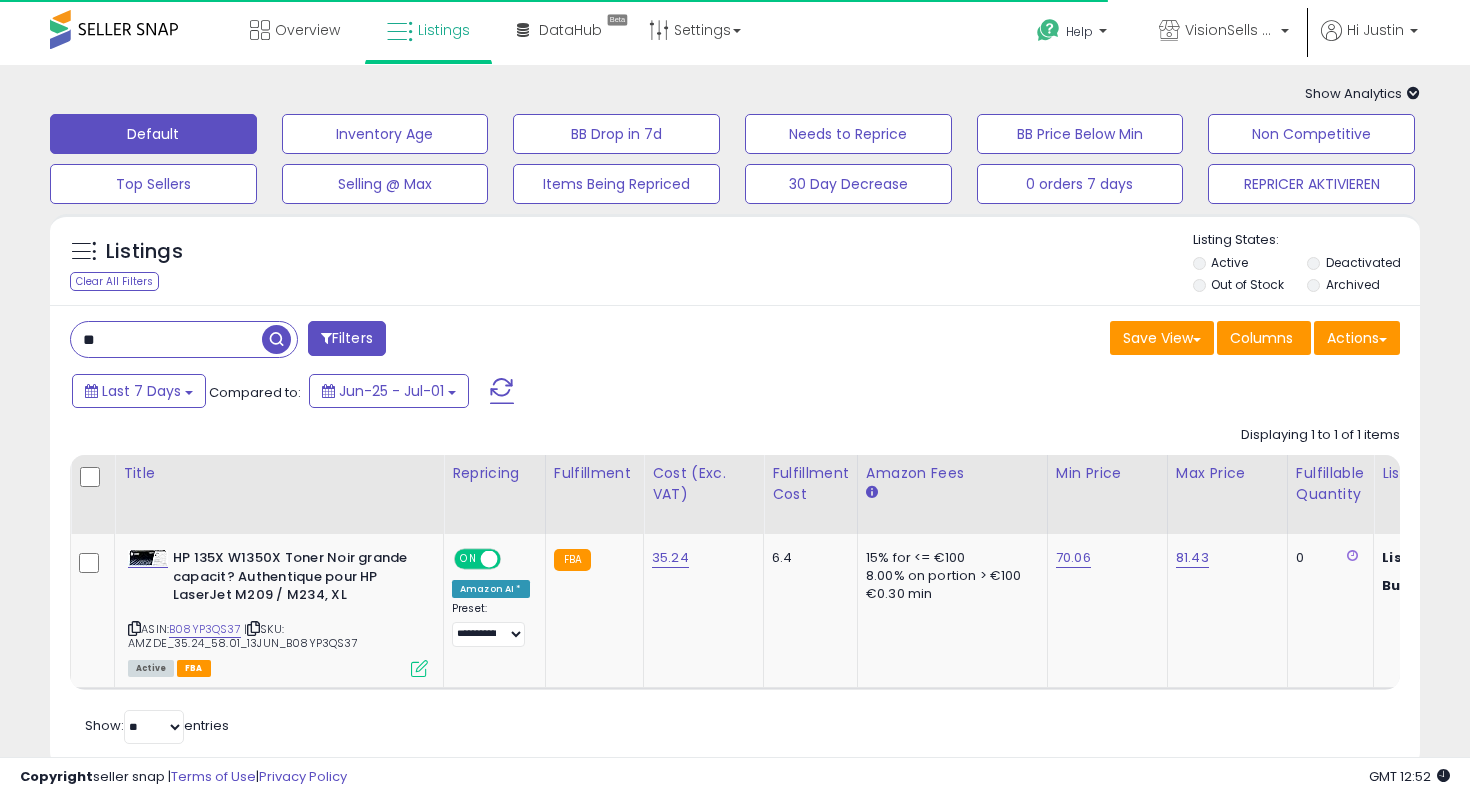 scroll, scrollTop: 30, scrollLeft: 0, axis: vertical 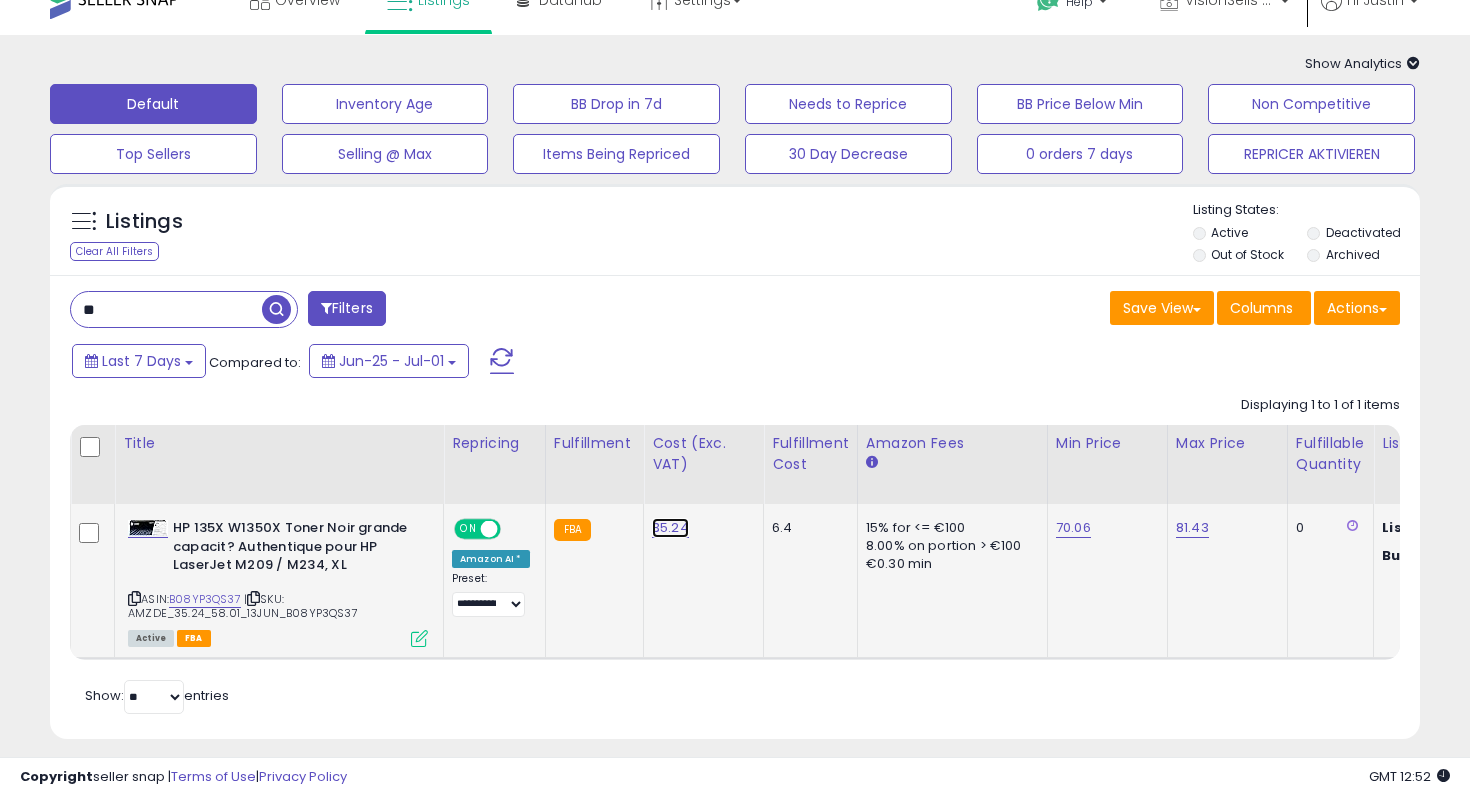 click on "35.24" at bounding box center (670, 528) 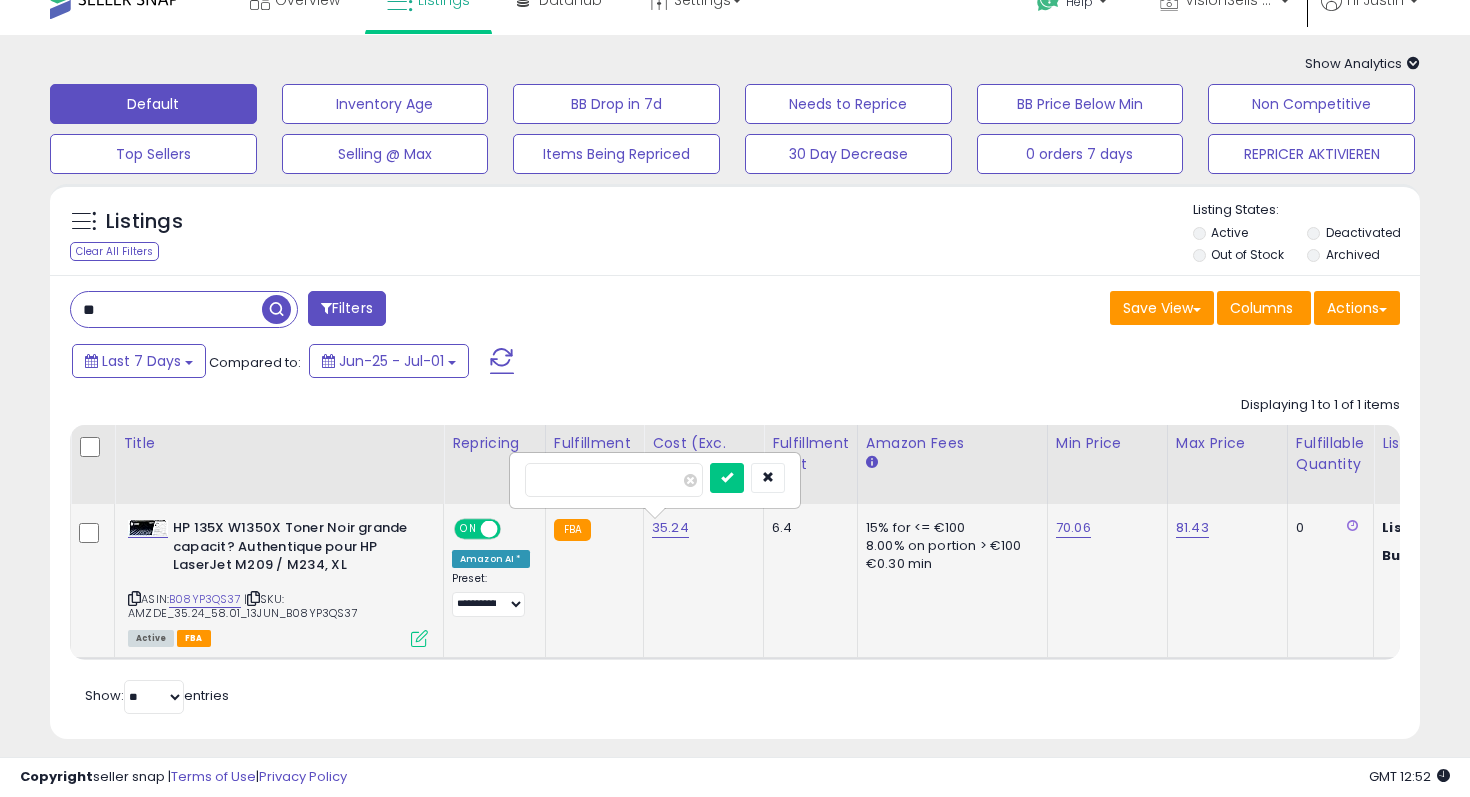 click on "*****" at bounding box center [614, 480] 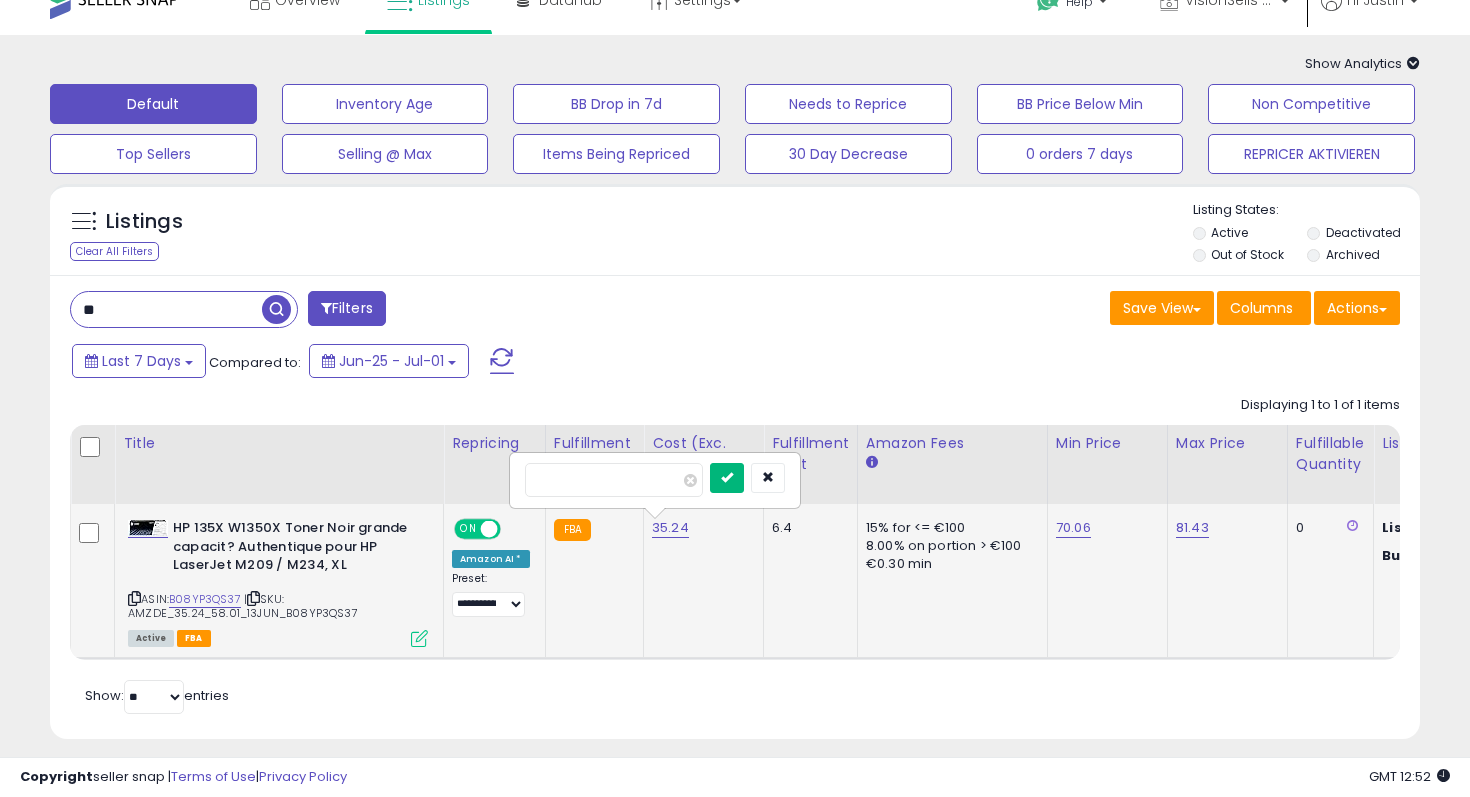 type on "*****" 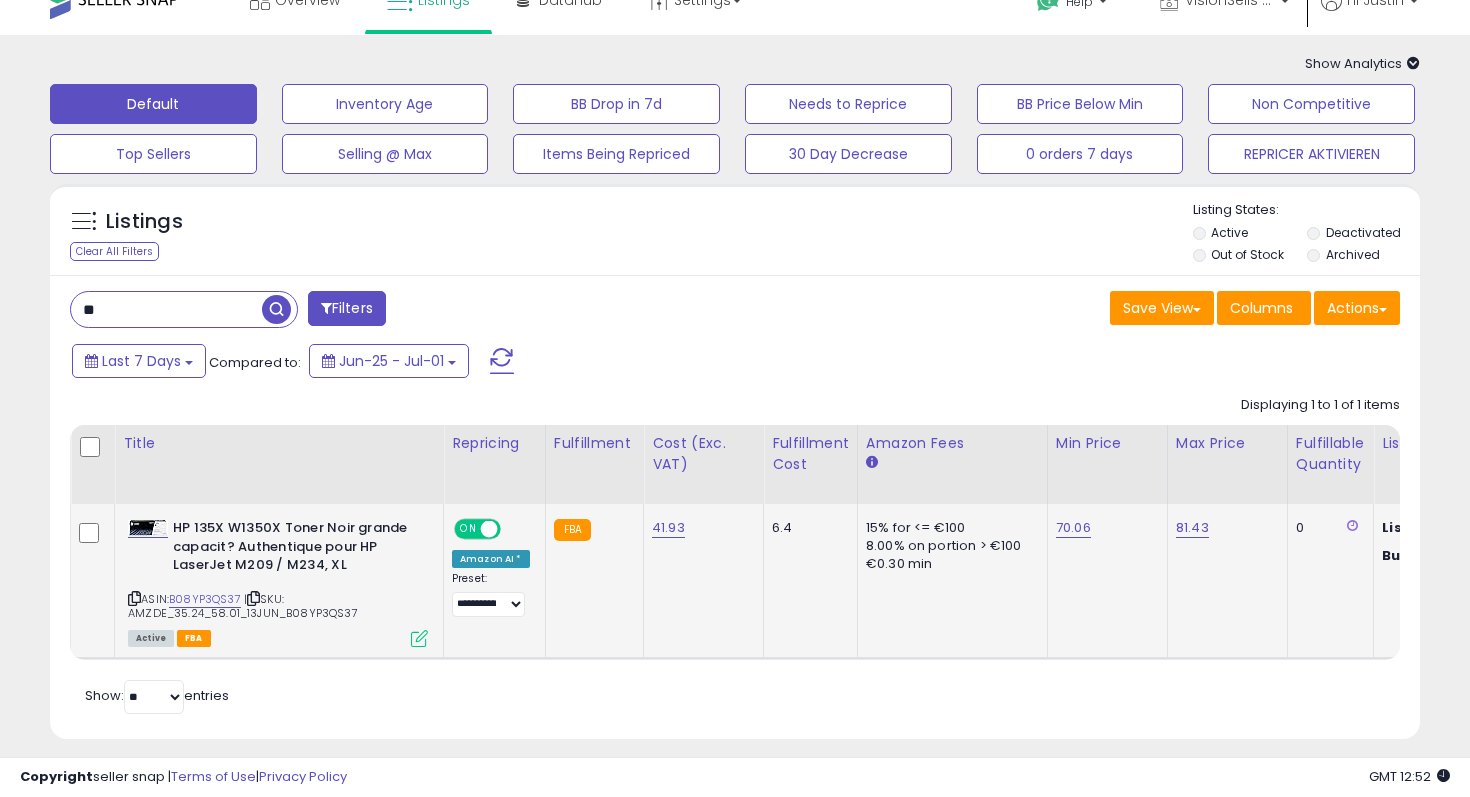 scroll, scrollTop: 0, scrollLeft: 190, axis: horizontal 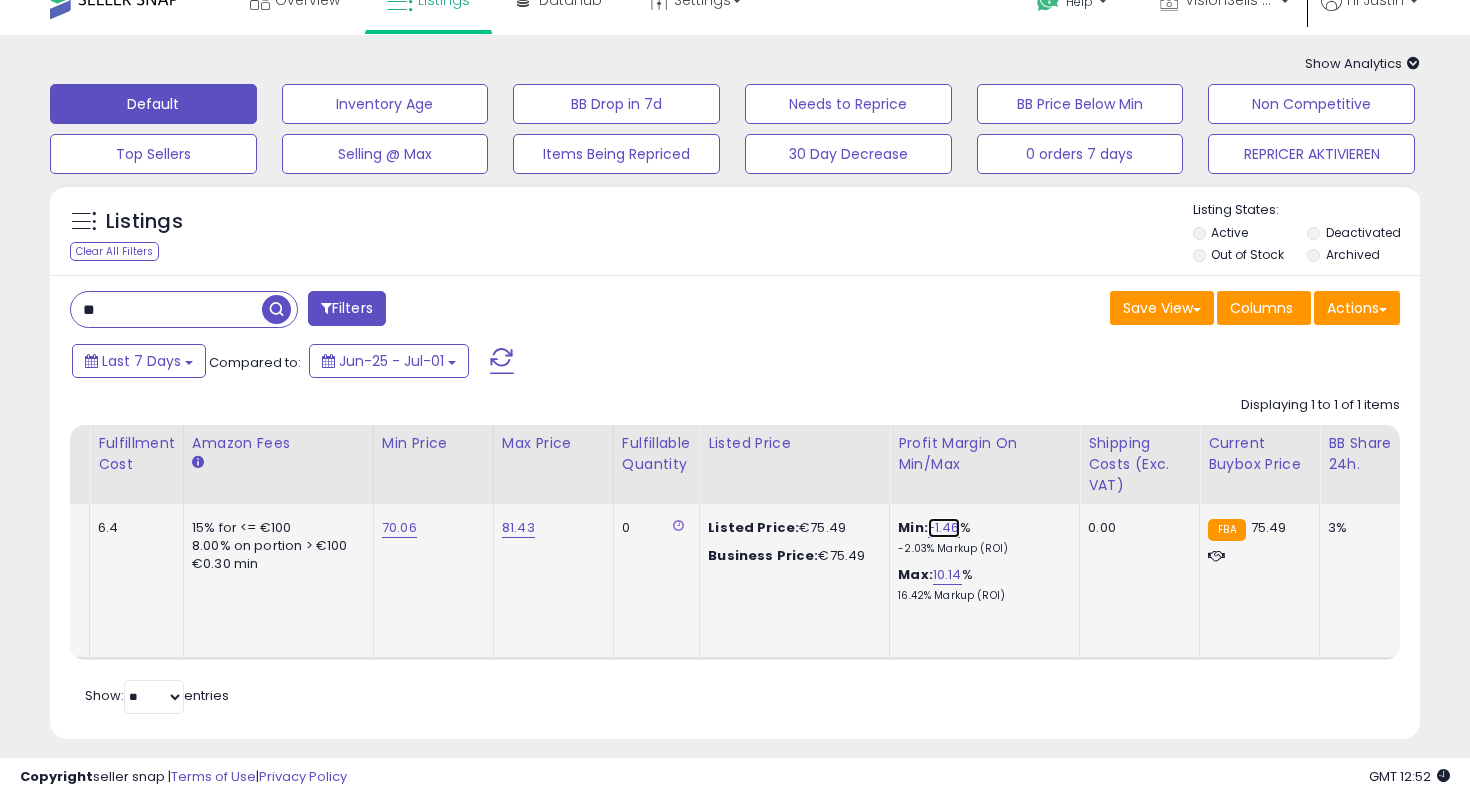 click on "-1.46" at bounding box center (944, 528) 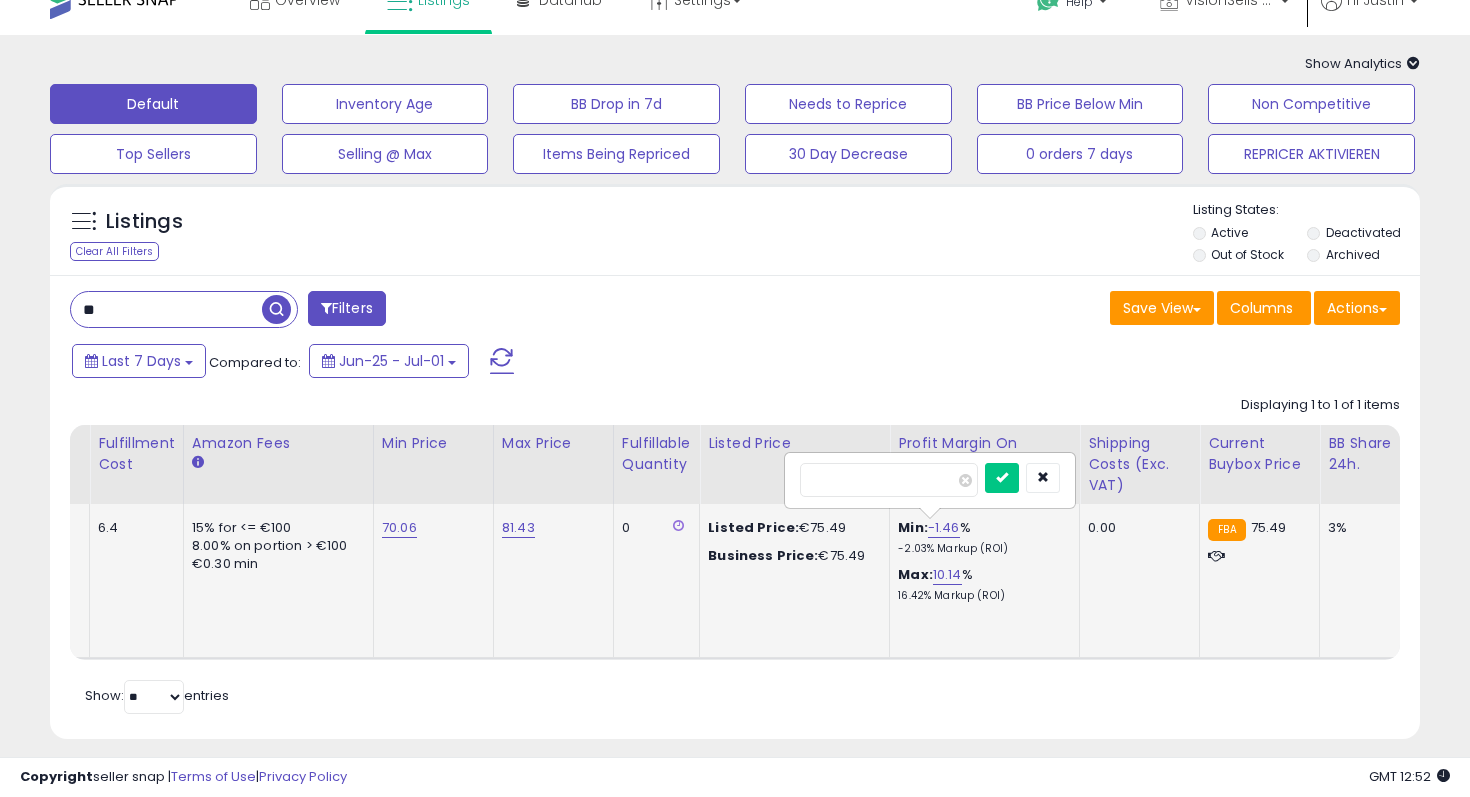 click on "*****" at bounding box center (889, 480) 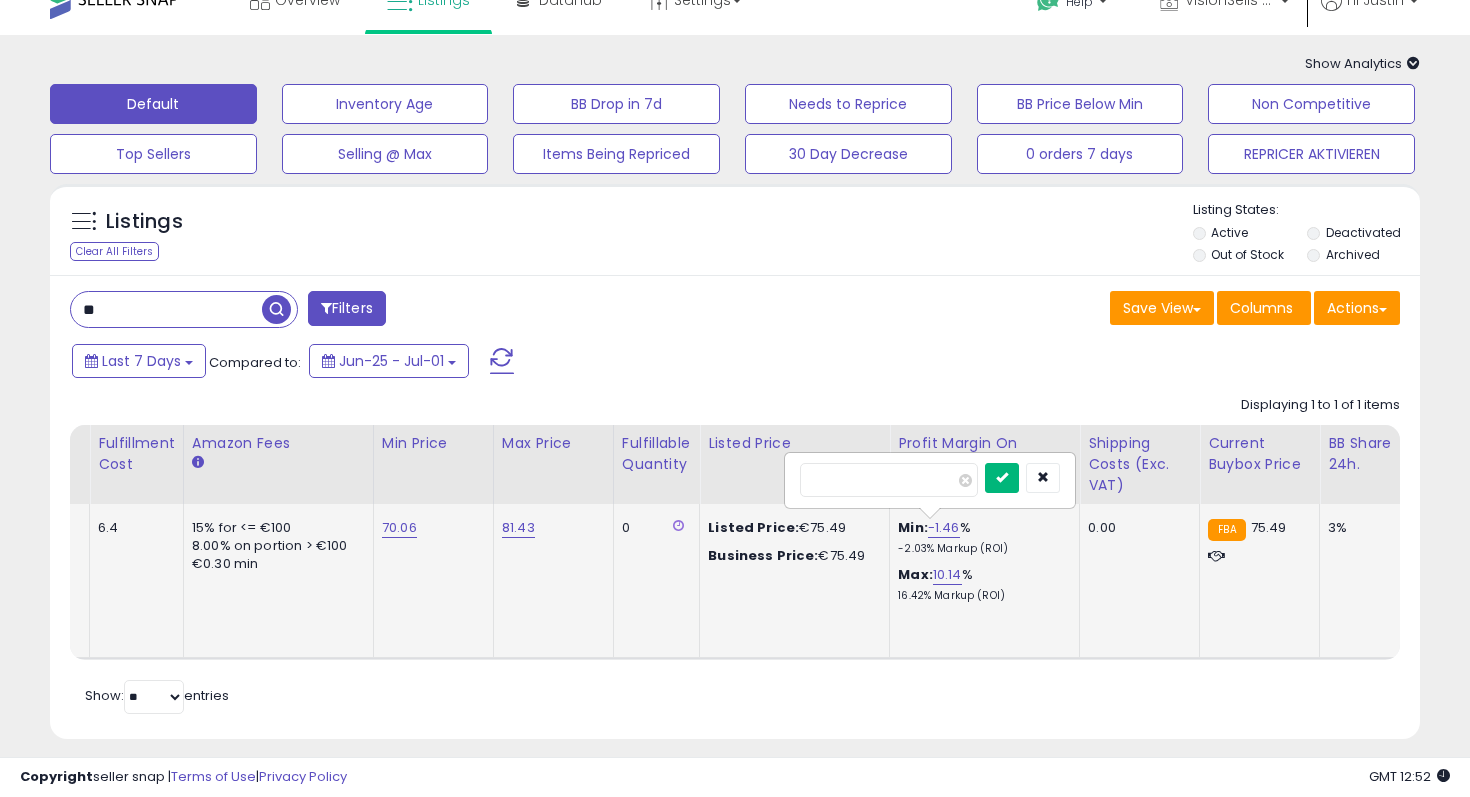 type on "**" 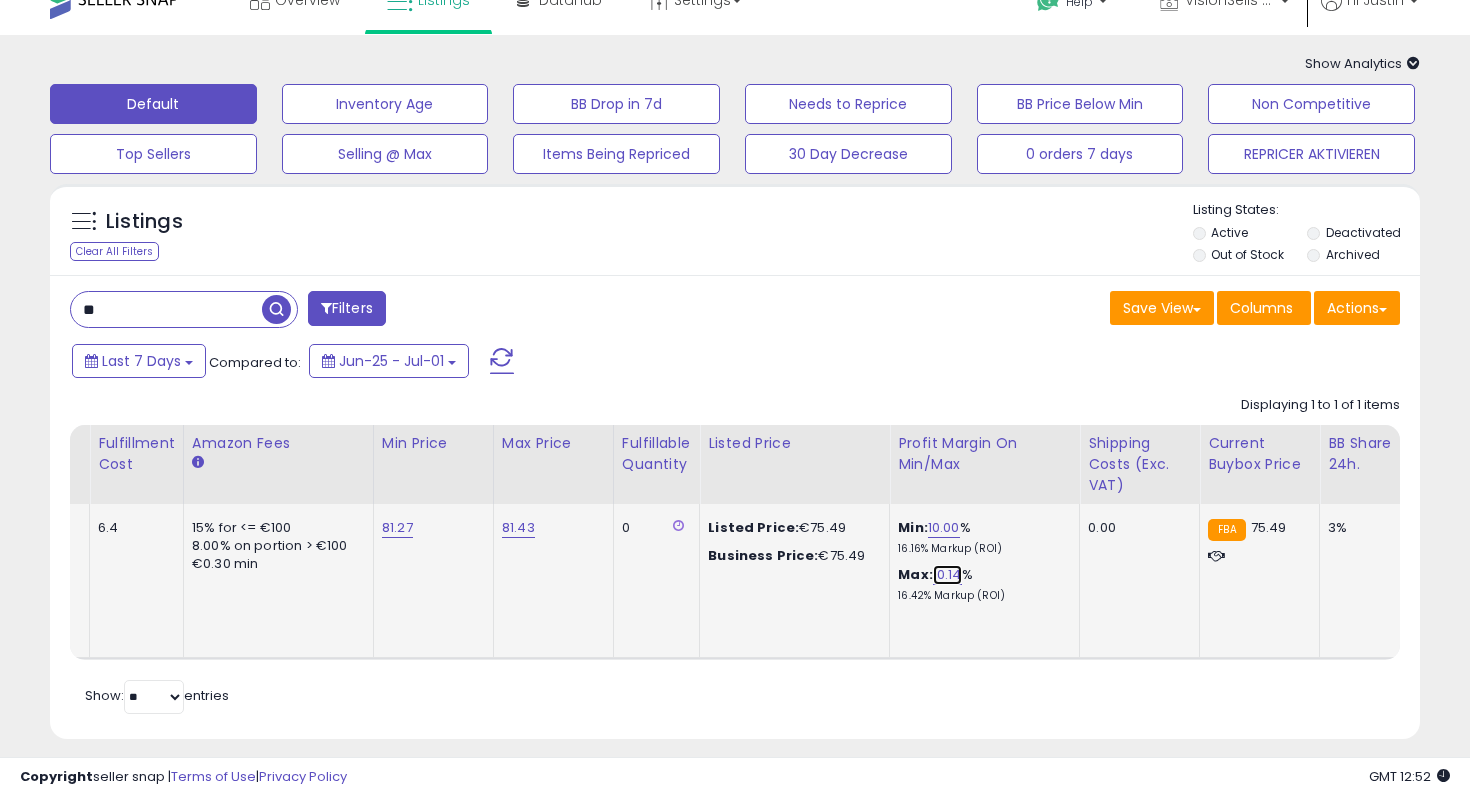 click on "10.14" at bounding box center (947, 575) 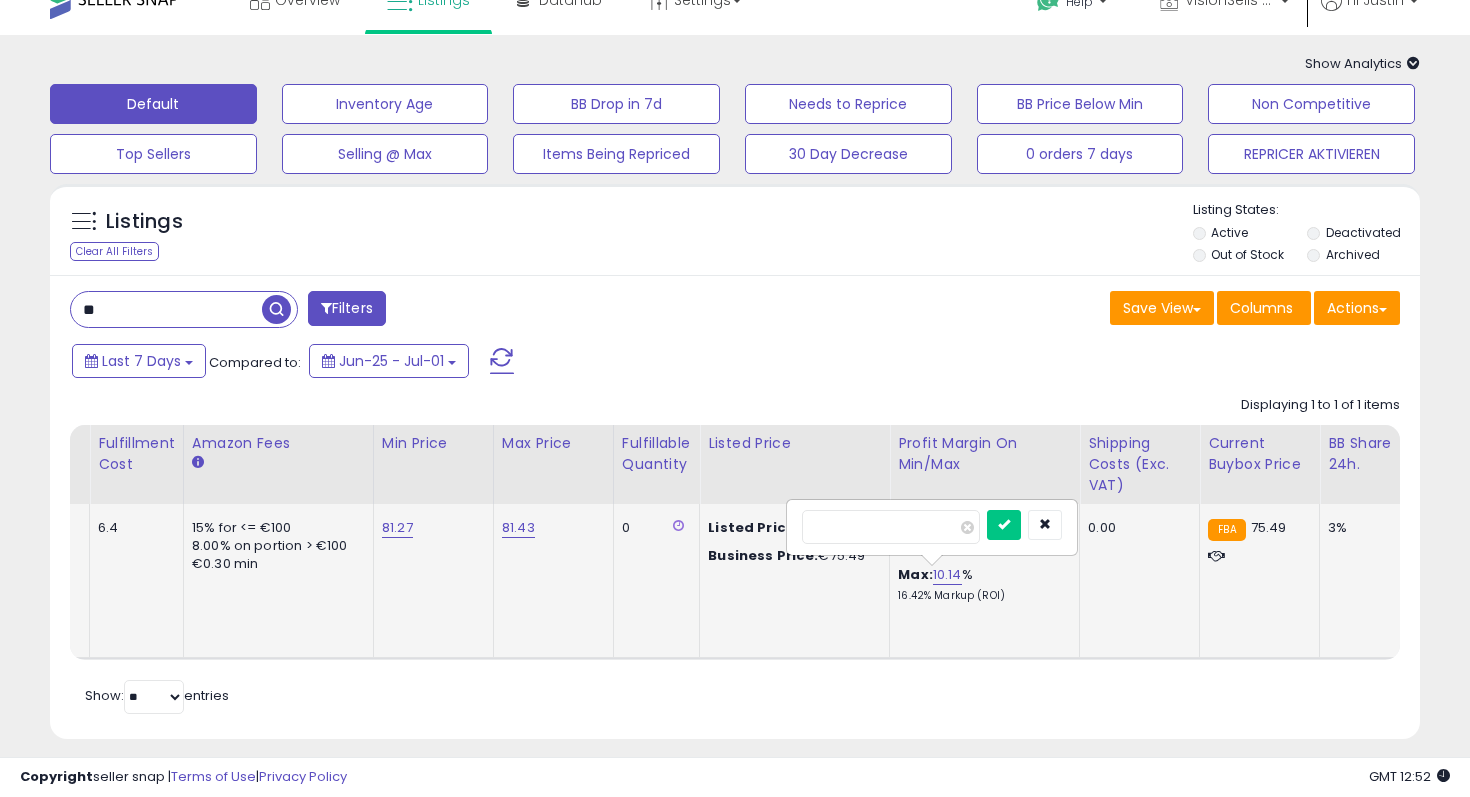 click on "*****" at bounding box center [891, 527] 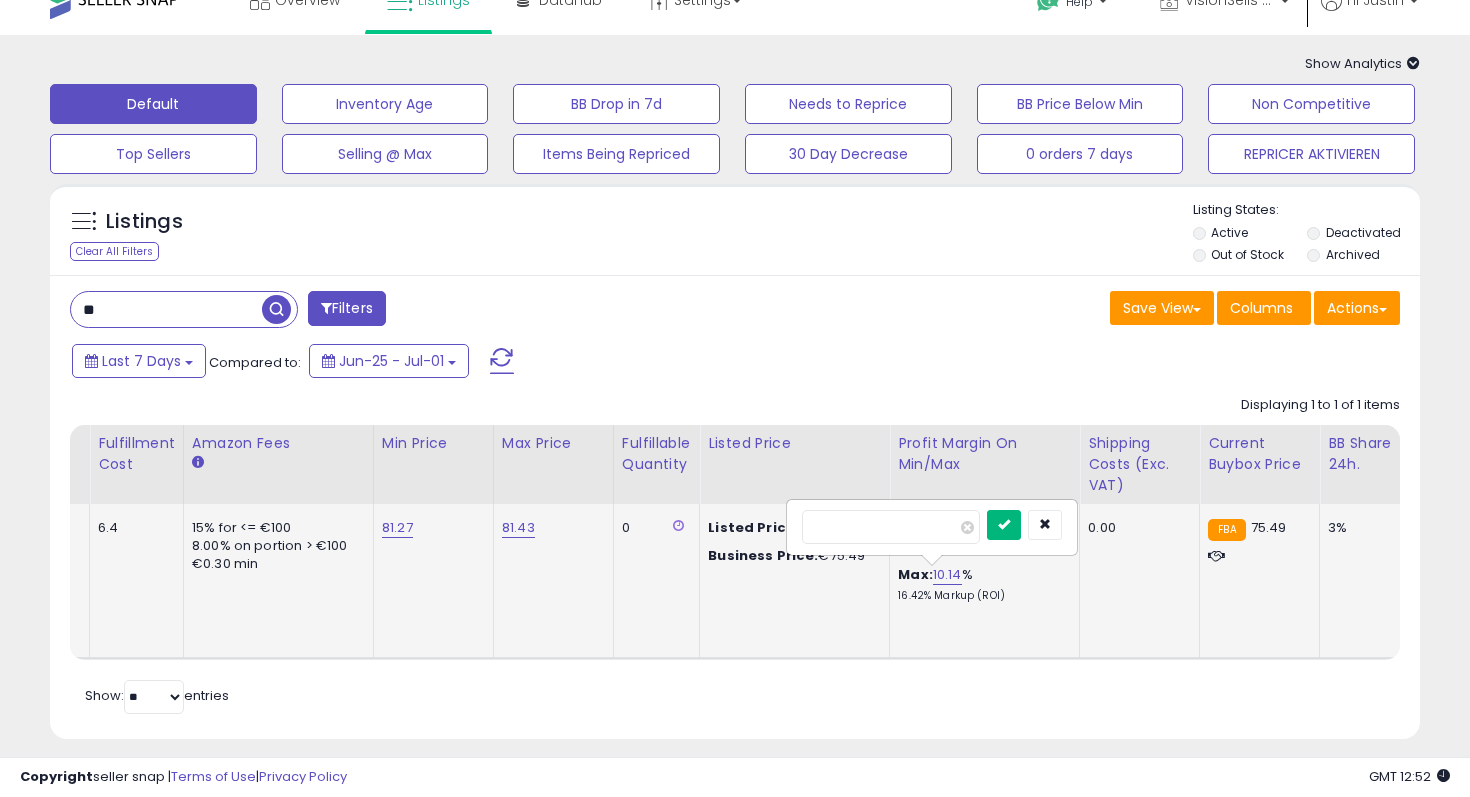 type on "**" 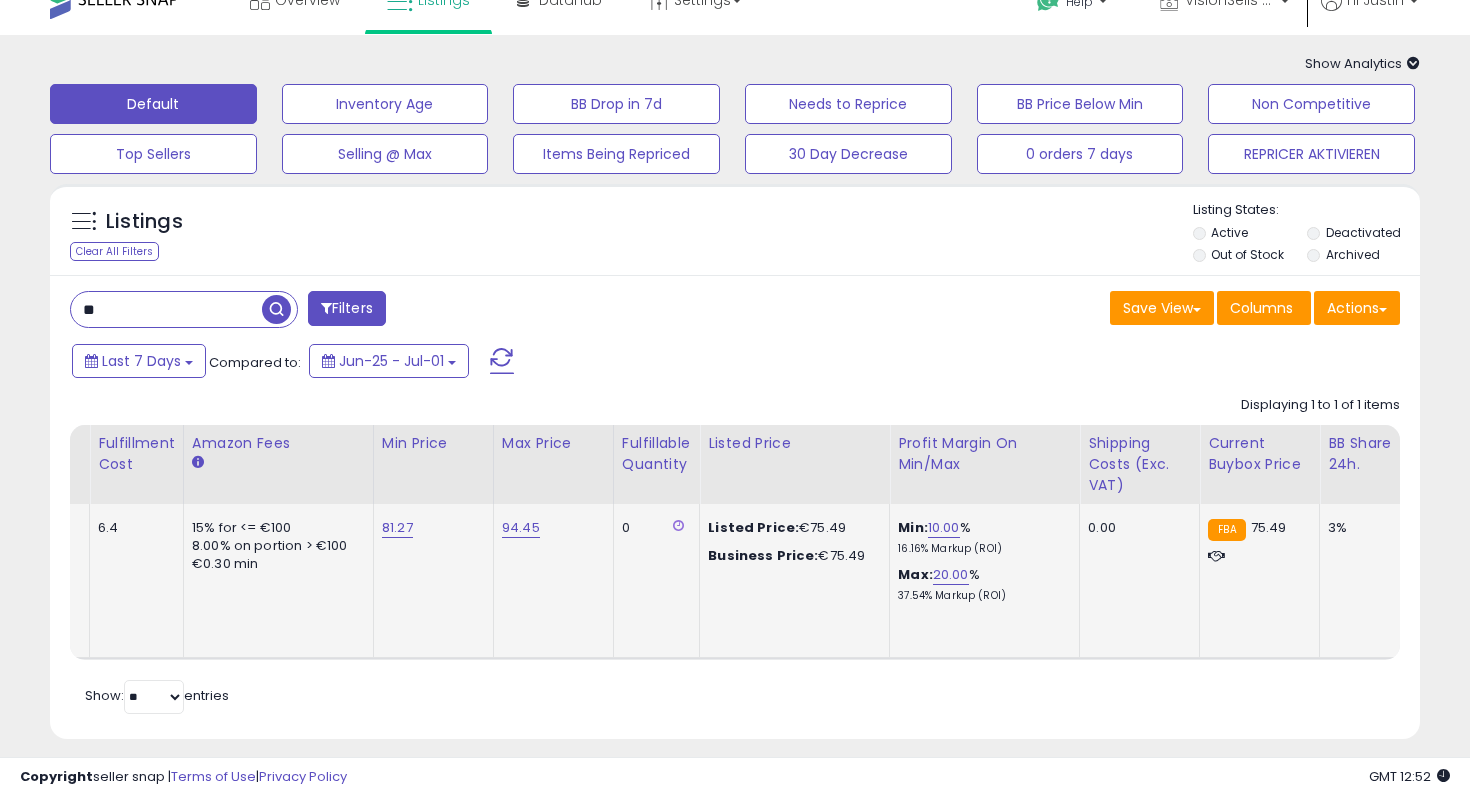 scroll, scrollTop: 0, scrollLeft: 403, axis: horizontal 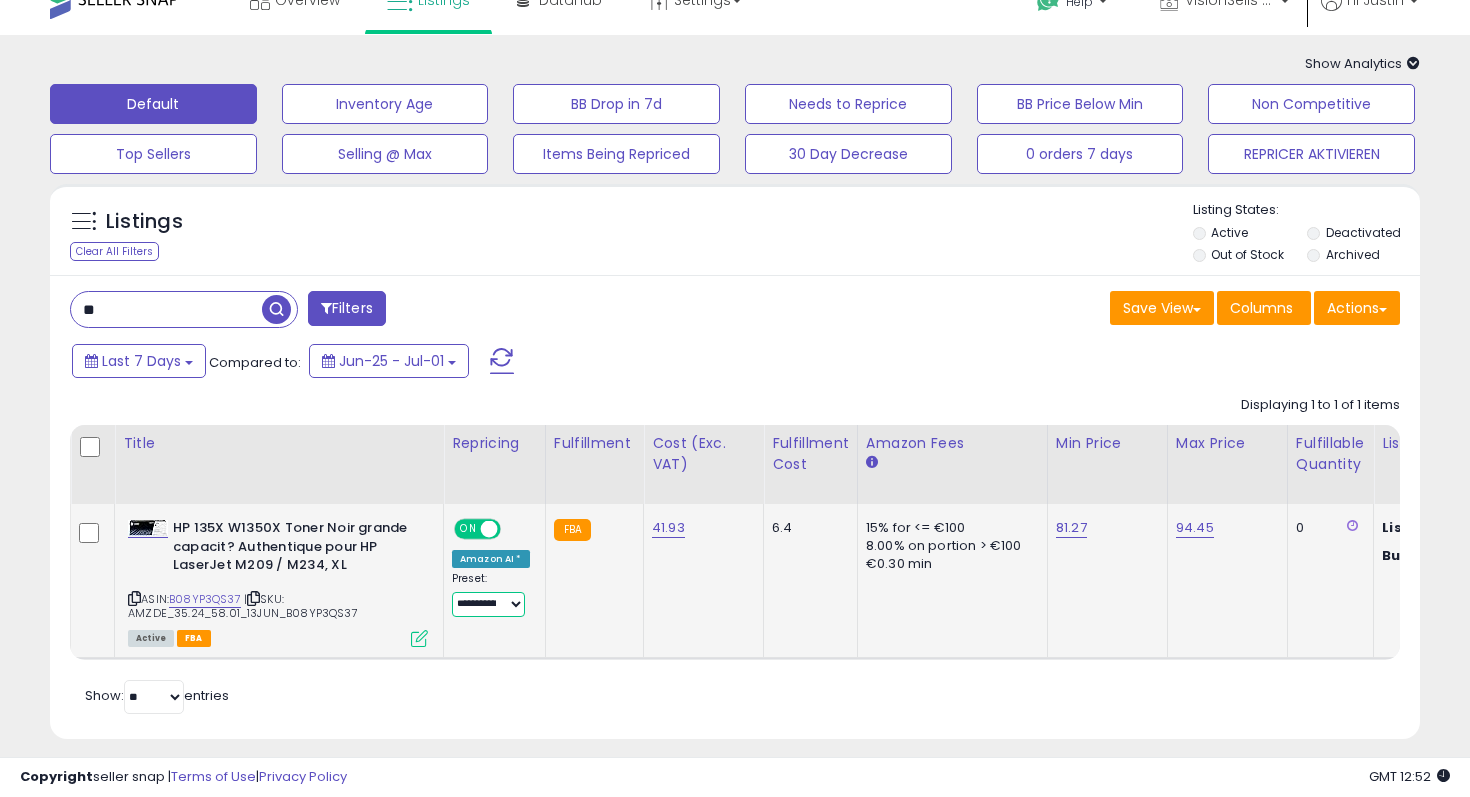 click on "**********" at bounding box center [488, 604] 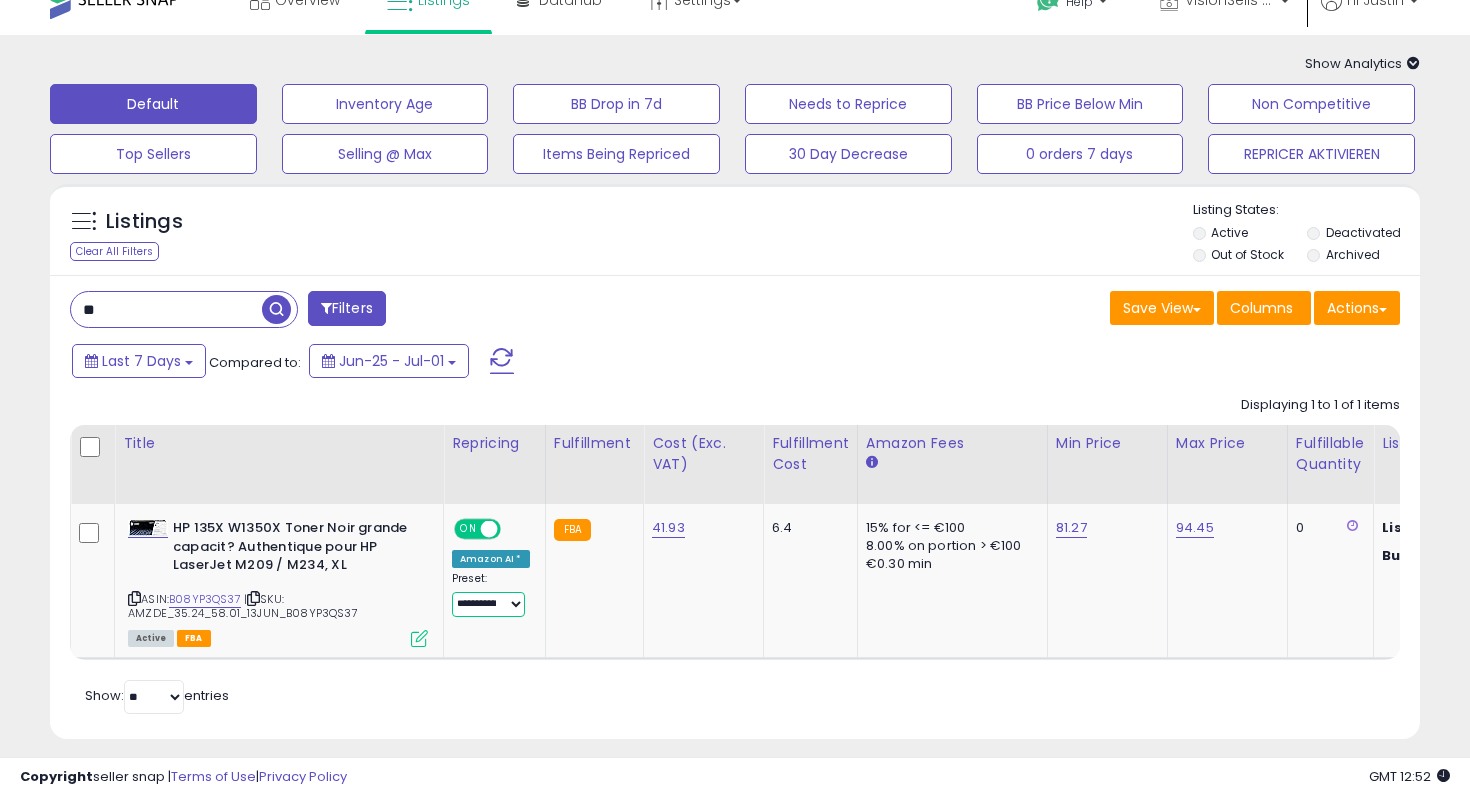 scroll, scrollTop: 0, scrollLeft: 0, axis: both 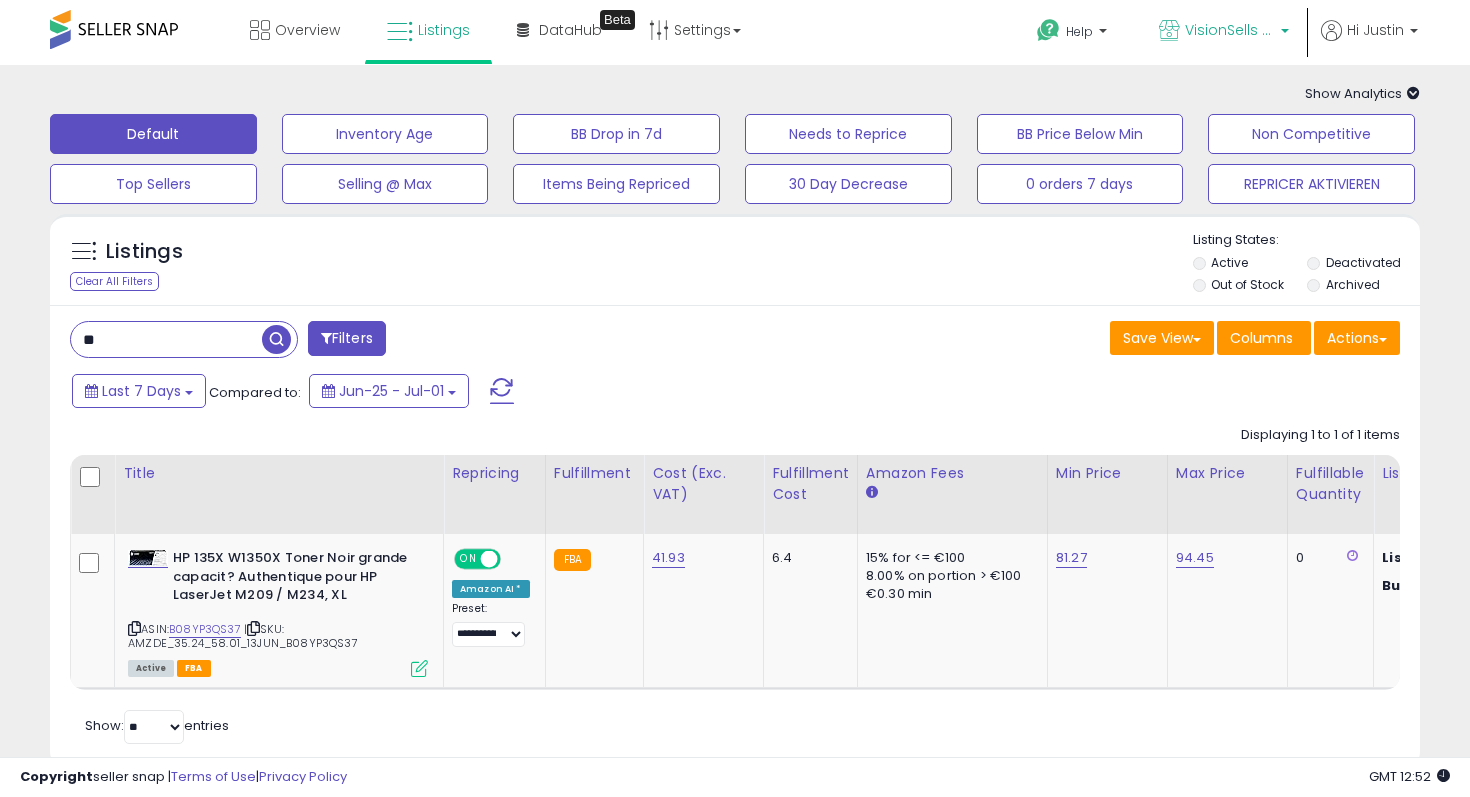 click on "VisionSells Fr" at bounding box center [1230, 30] 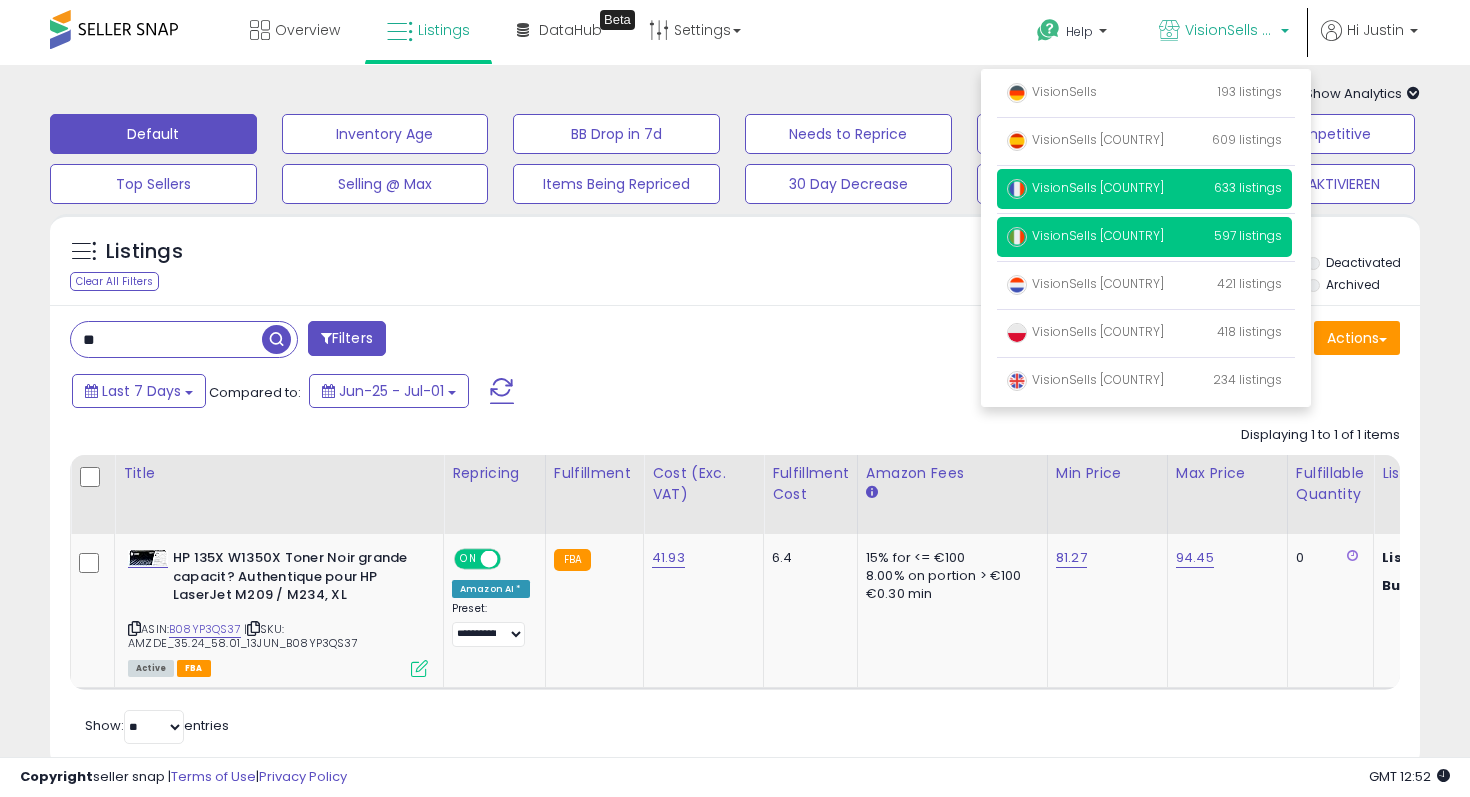 click on "VisionSells IT
597
listings" at bounding box center (1144, 93) 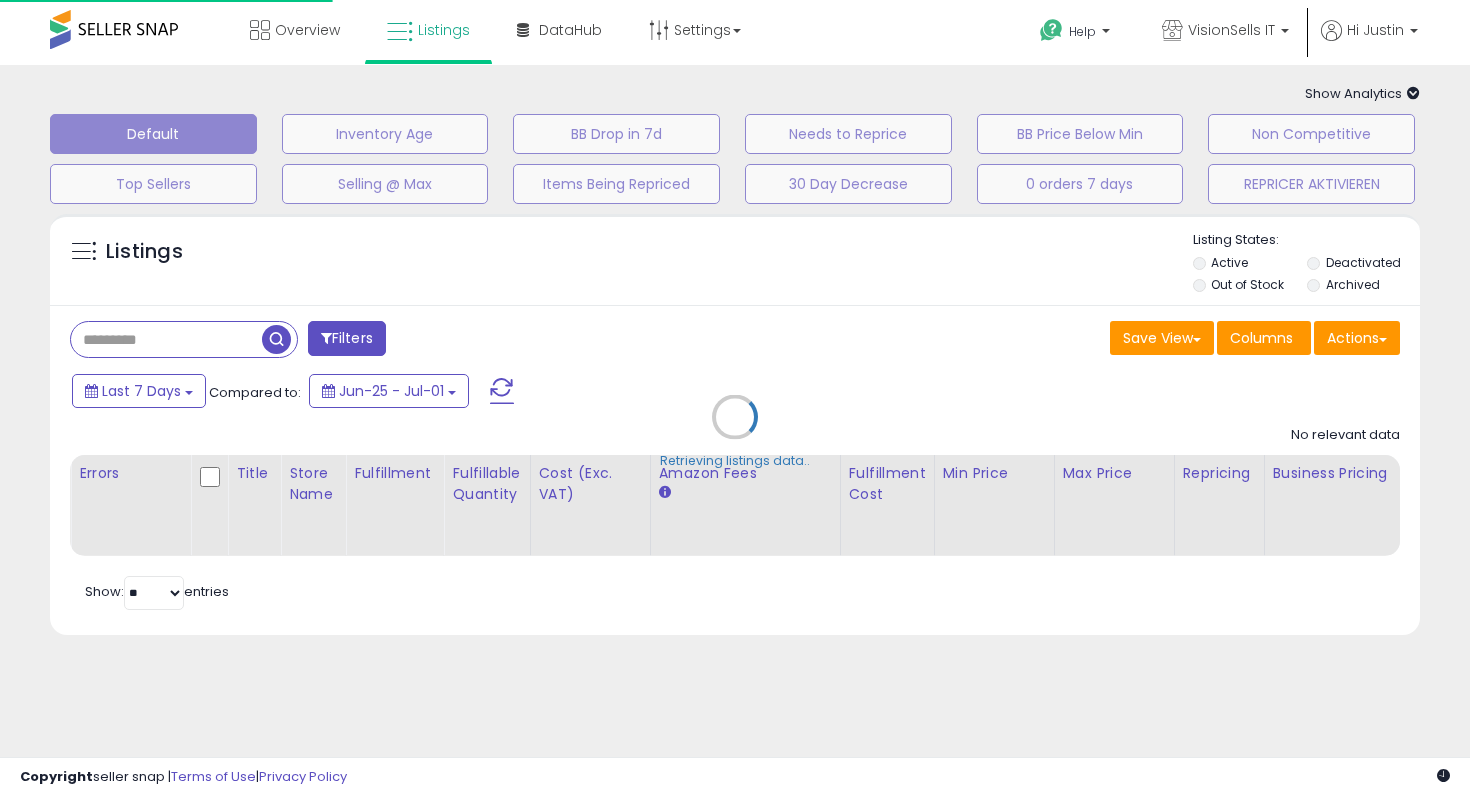 scroll, scrollTop: 0, scrollLeft: 0, axis: both 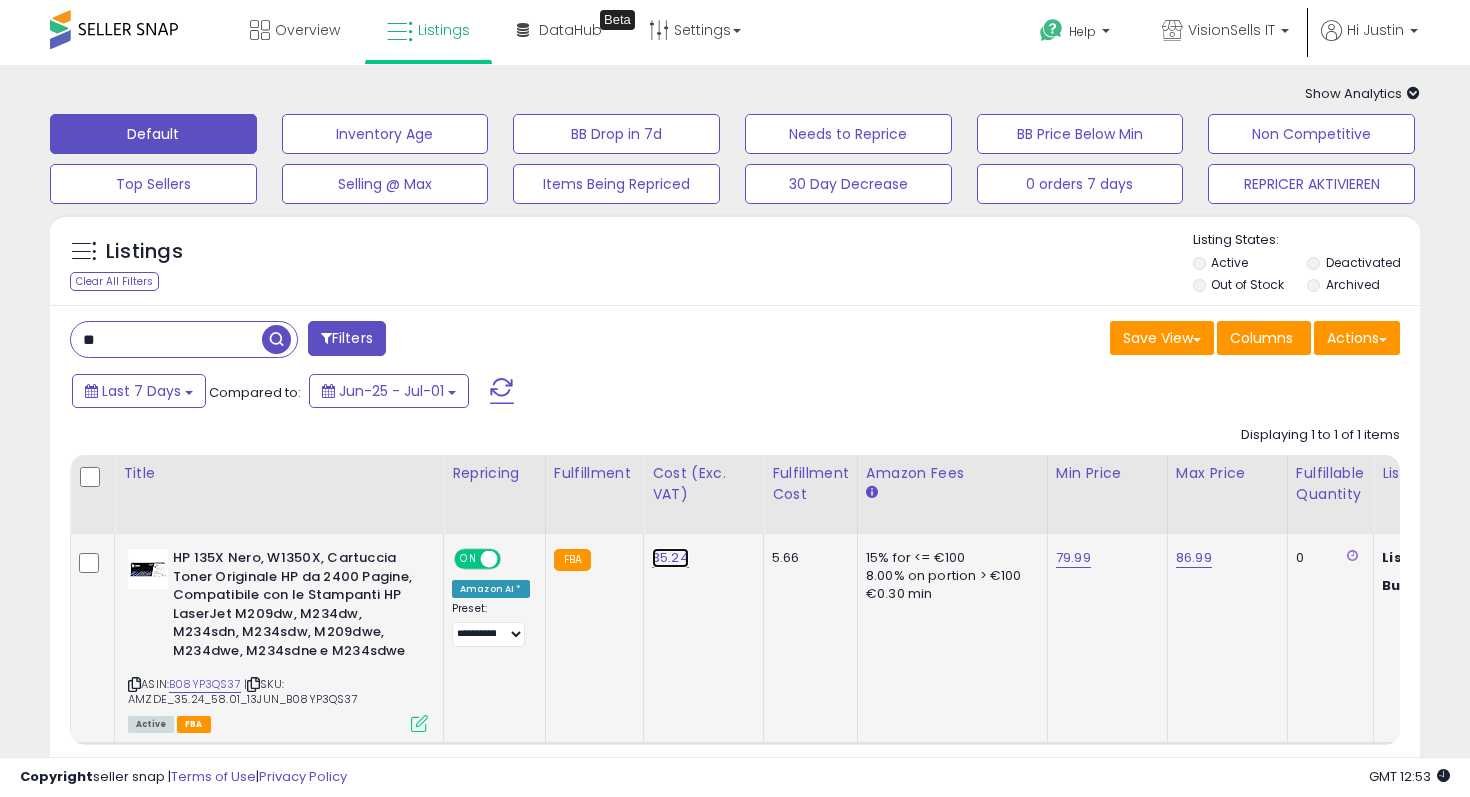 click on "35.24" at bounding box center (670, 558) 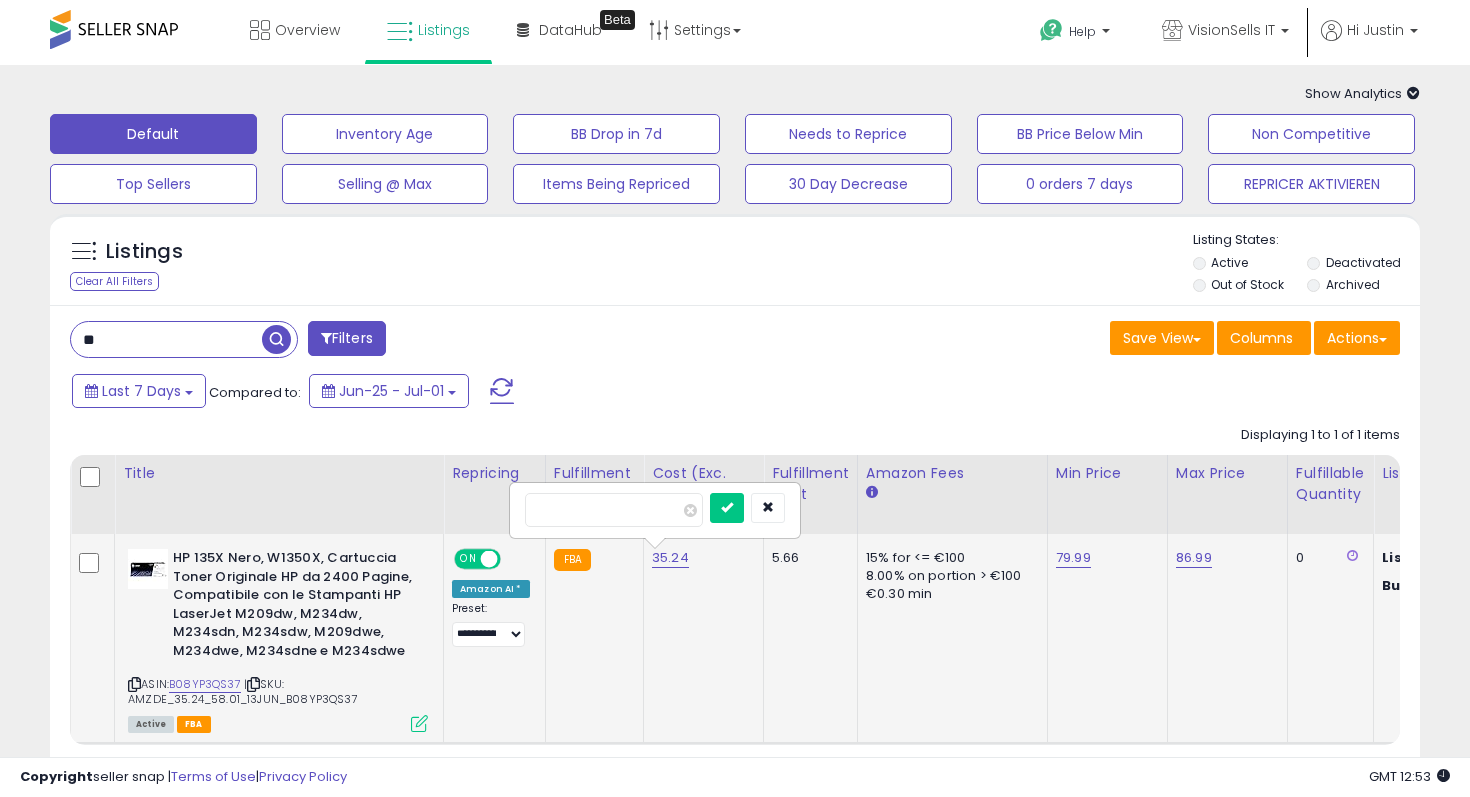 click on "*****" at bounding box center [614, 510] 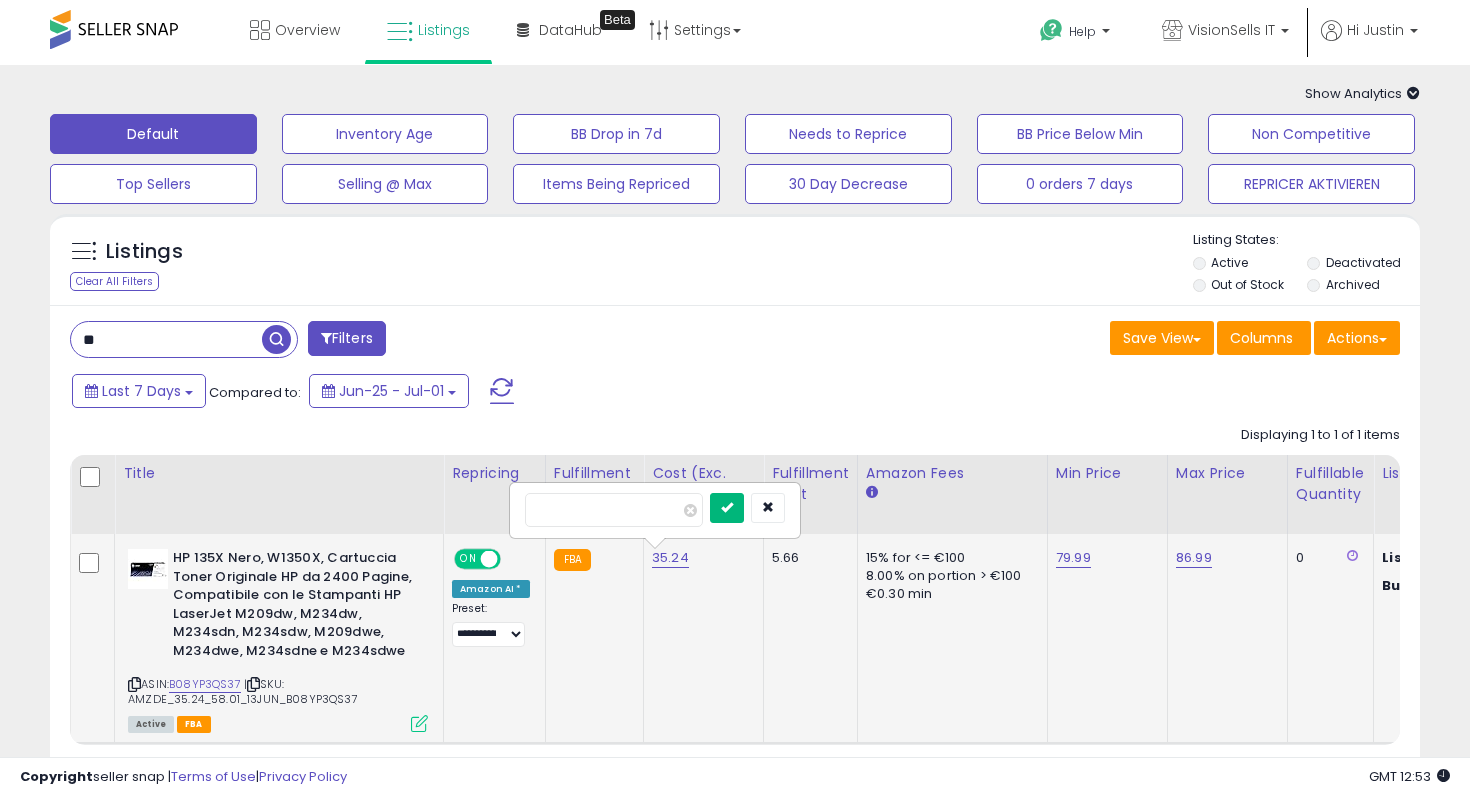 click at bounding box center (727, 507) 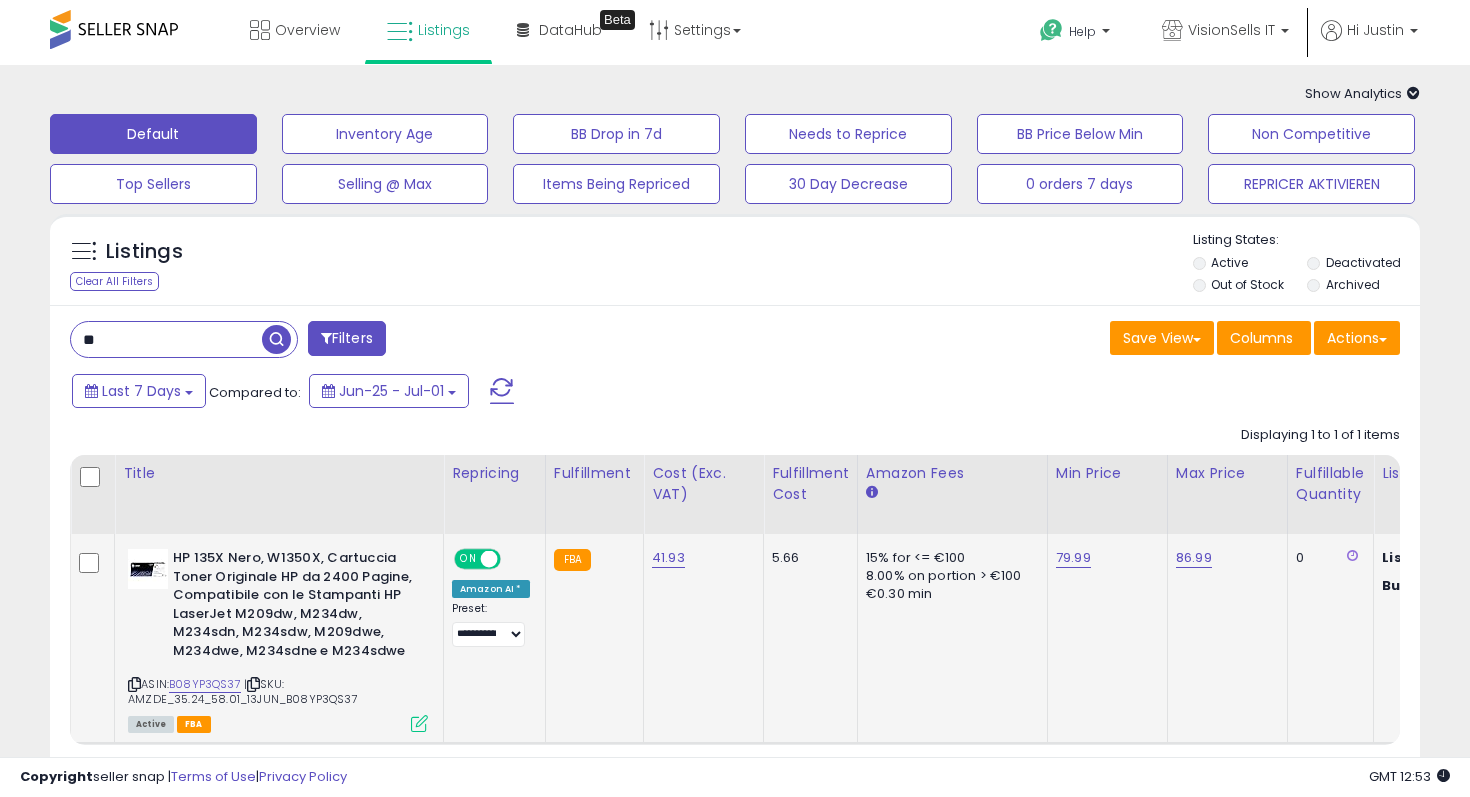 scroll, scrollTop: 0, scrollLeft: 103, axis: horizontal 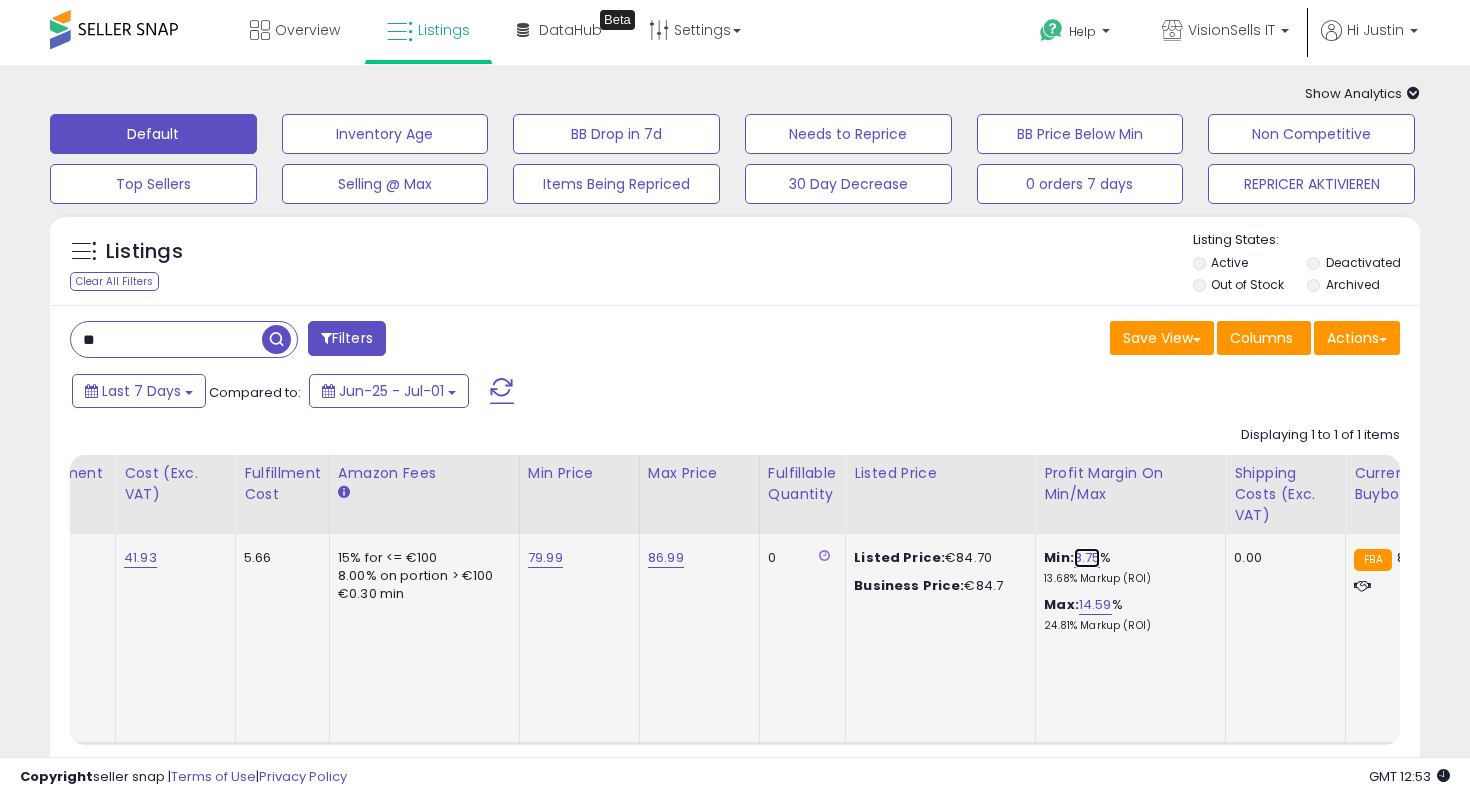 click on "8.75" at bounding box center [1087, 558] 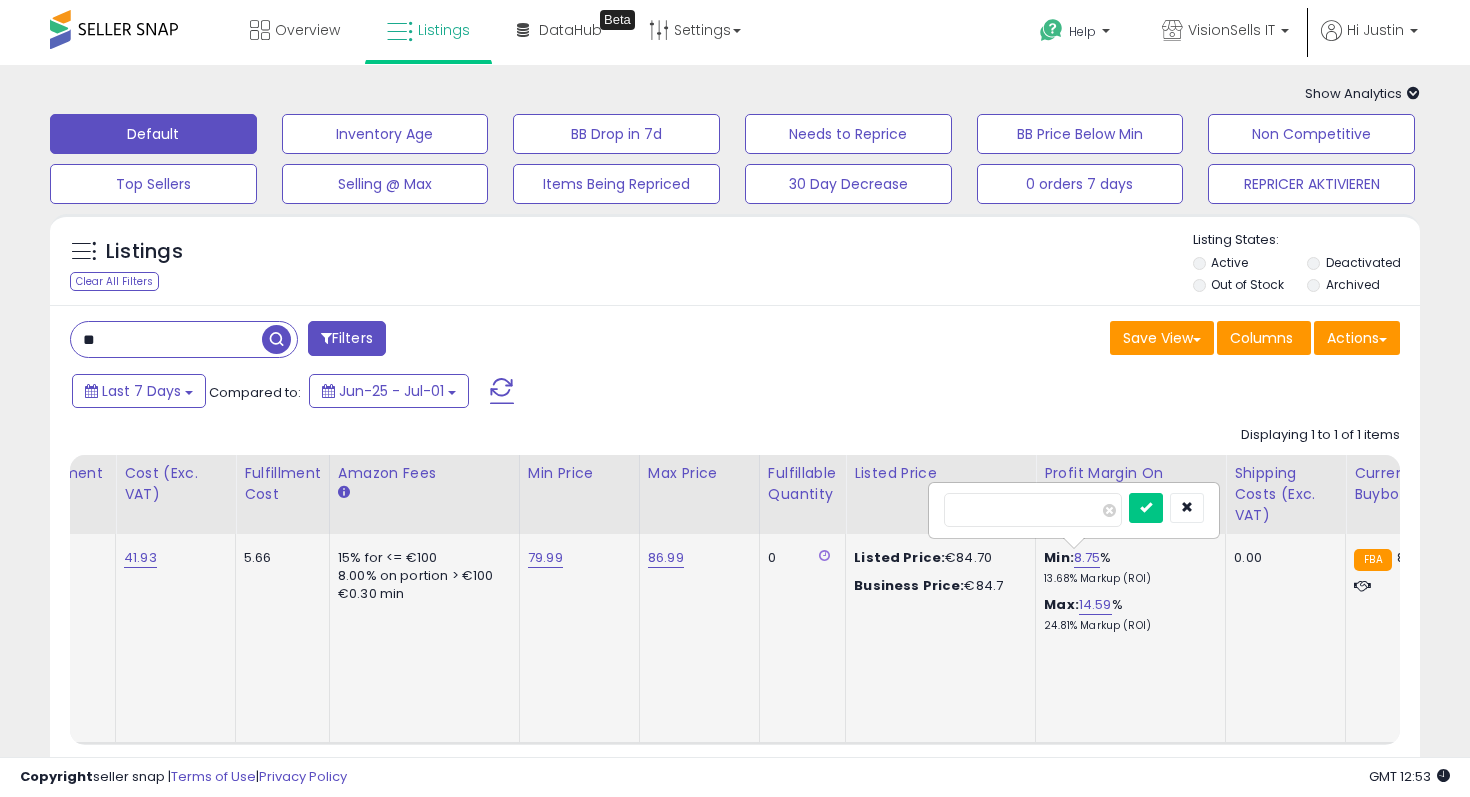click on "****" at bounding box center [1033, 510] 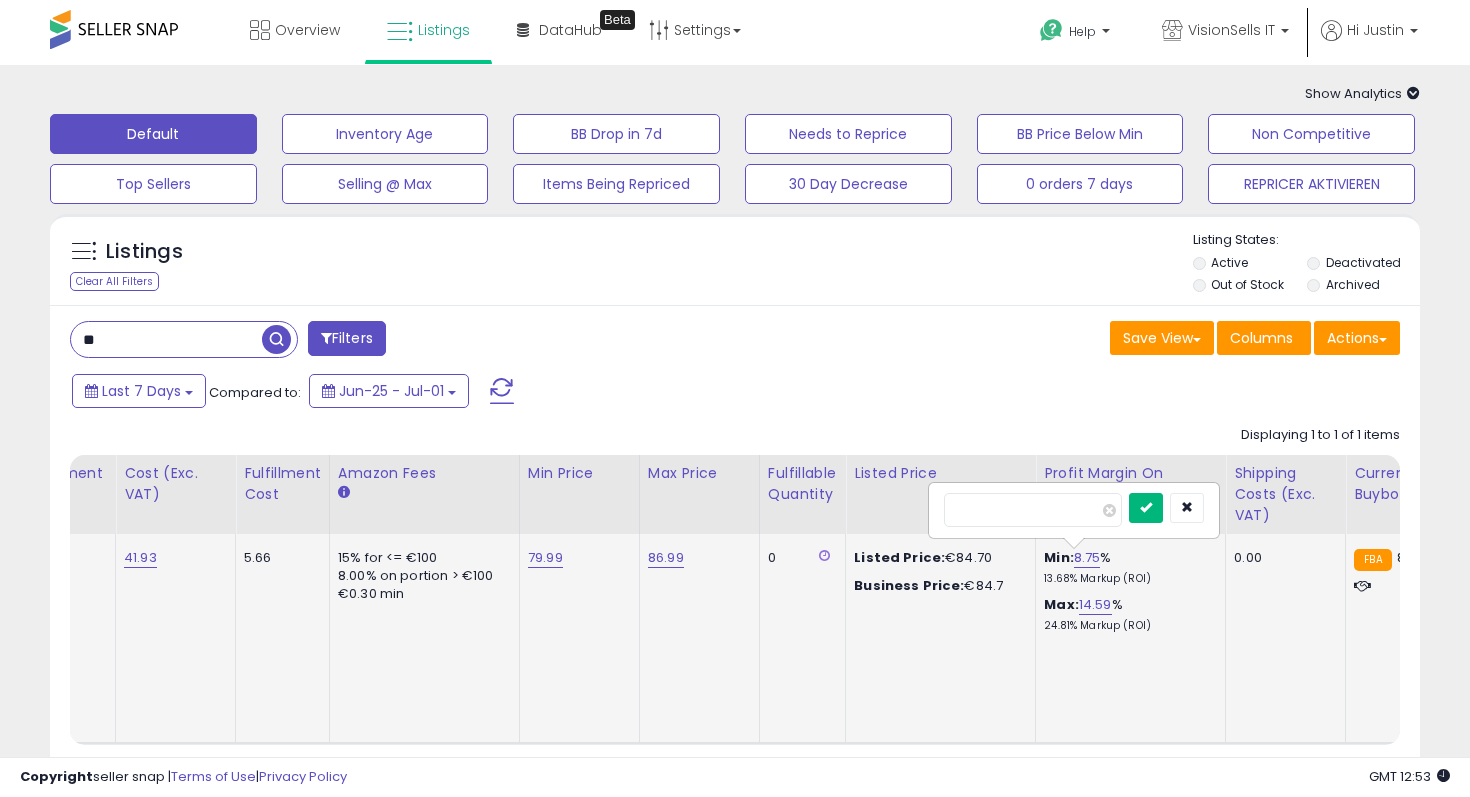 type on "**" 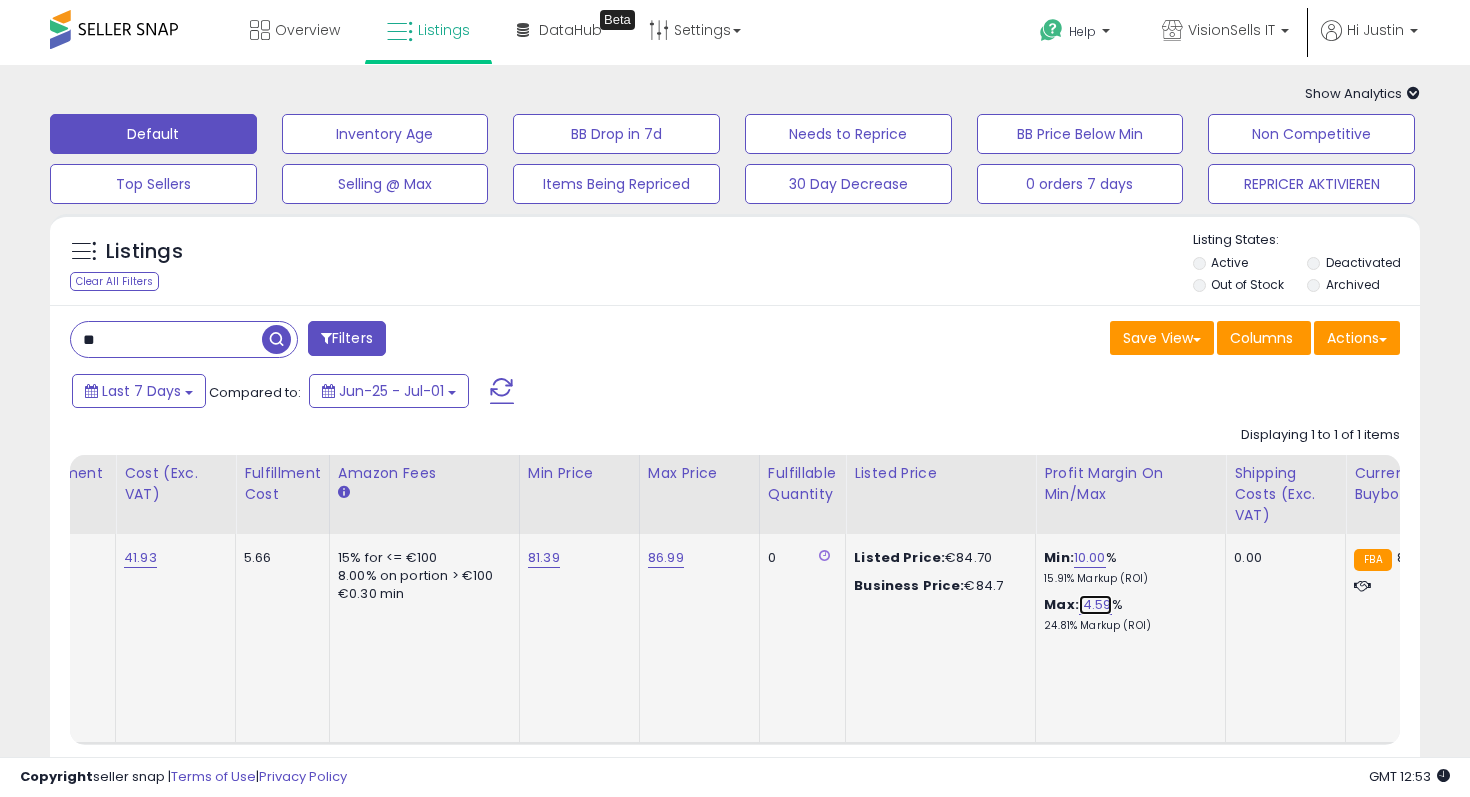 click on "14.59" at bounding box center [1095, 605] 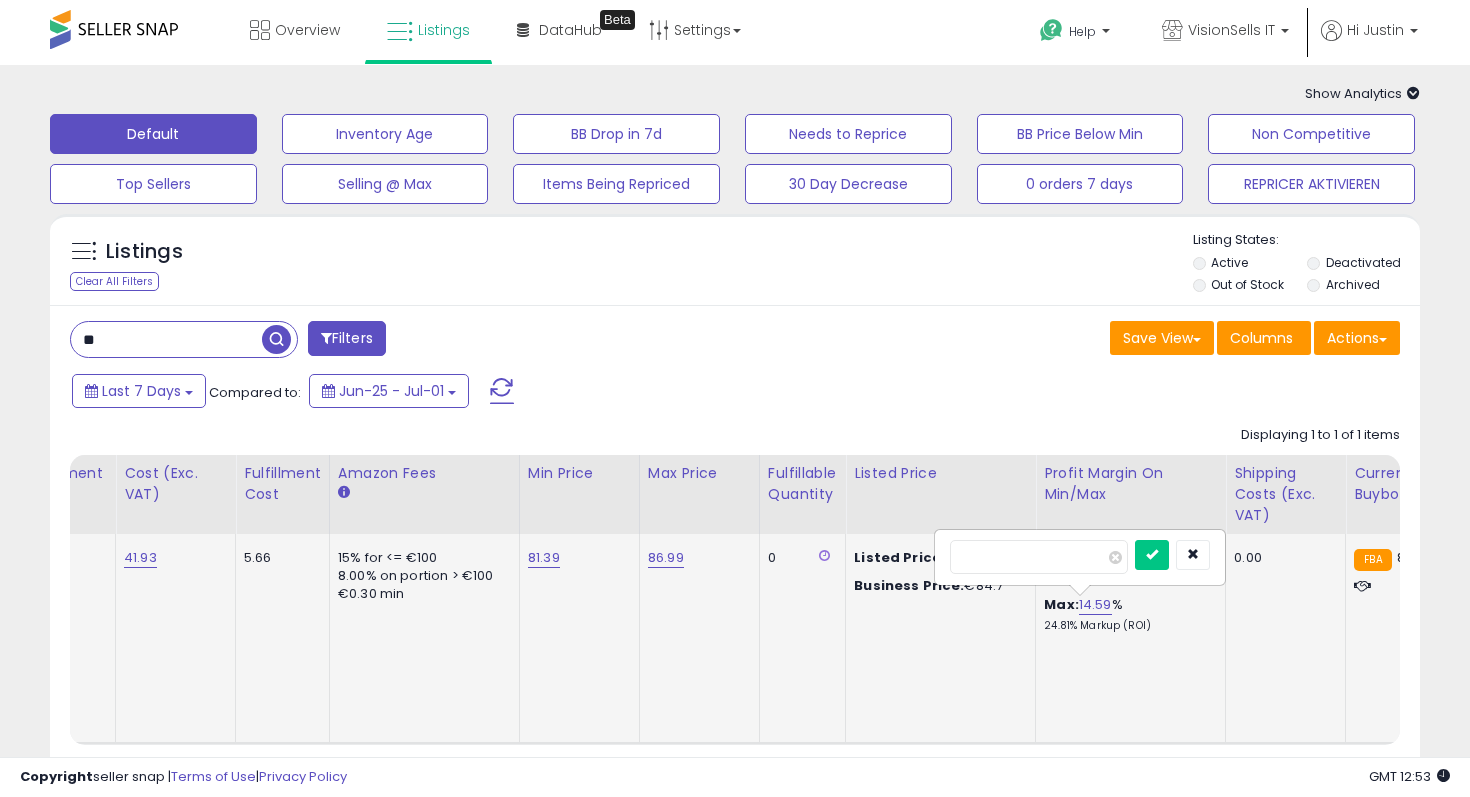 click on "*****" at bounding box center (1039, 557) 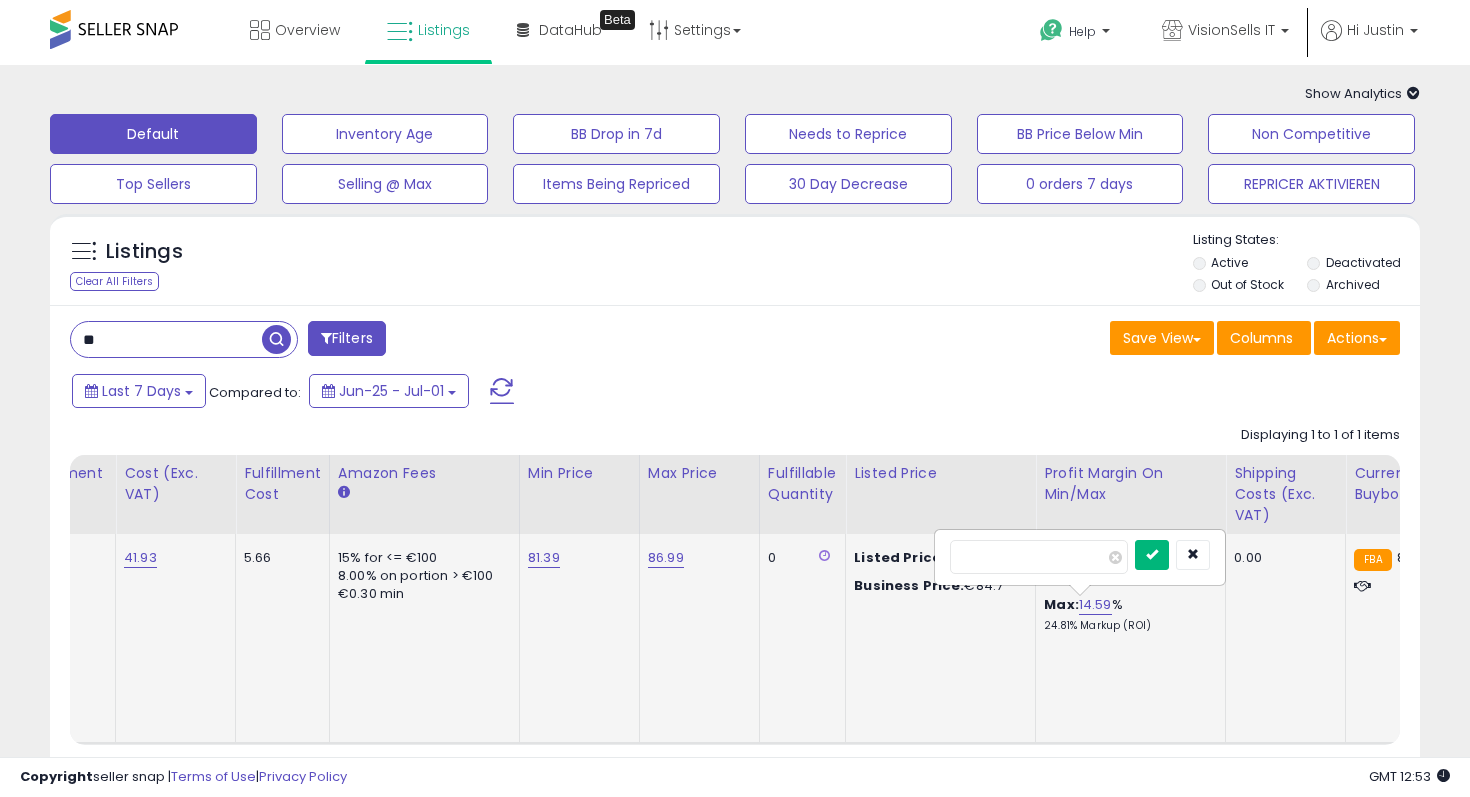 type on "**" 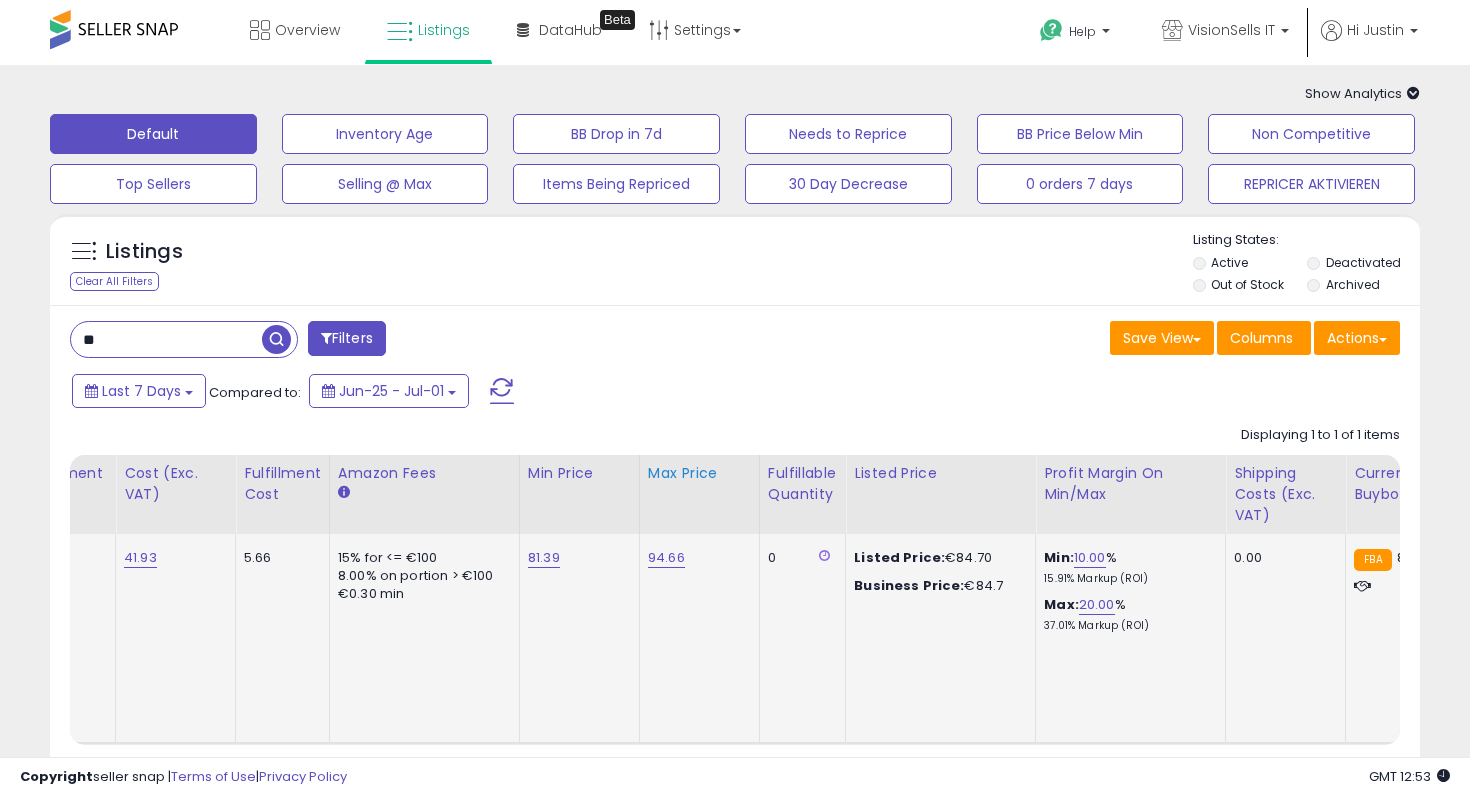 scroll, scrollTop: 0, scrollLeft: 389, axis: horizontal 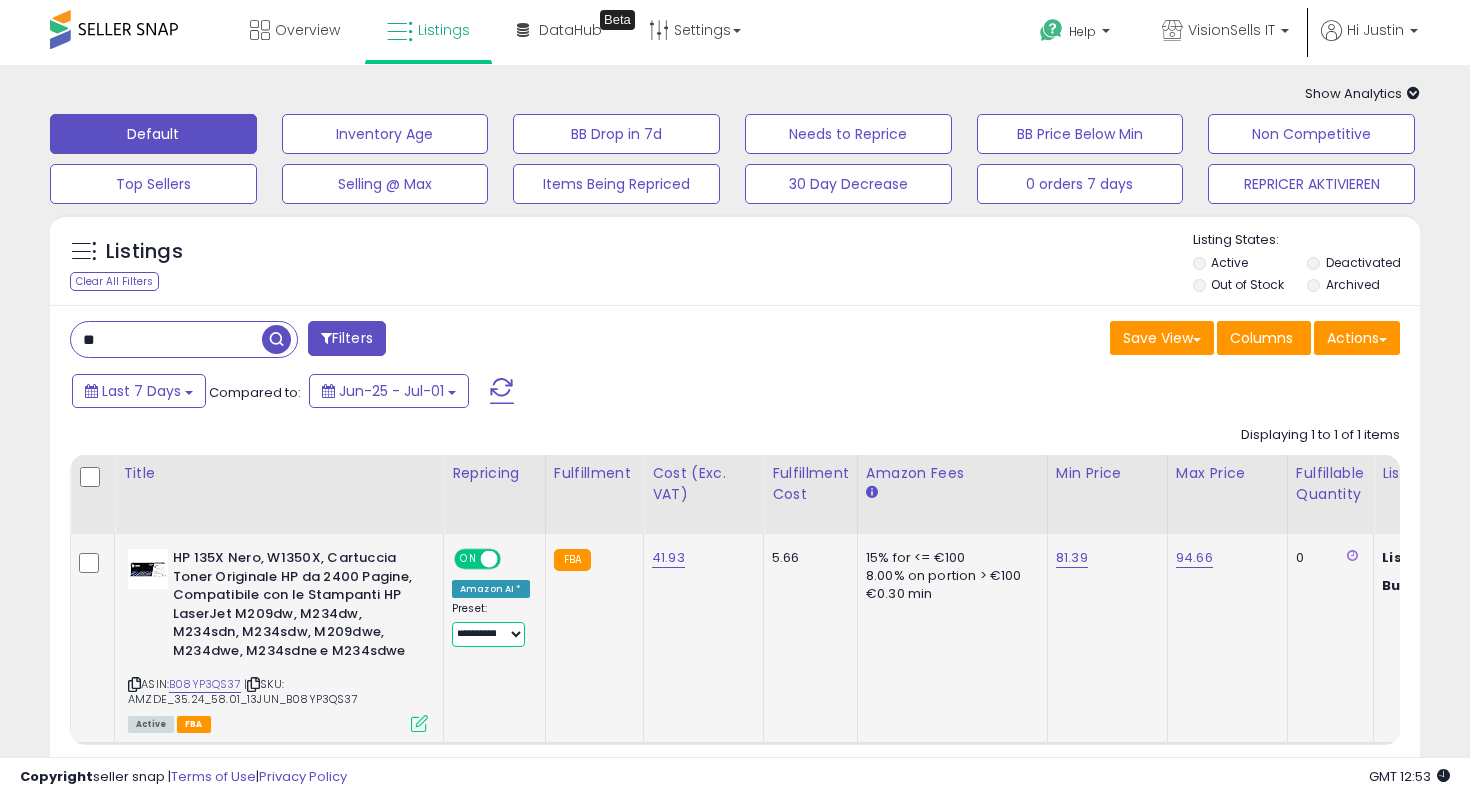 click on "**********" at bounding box center (488, 634) 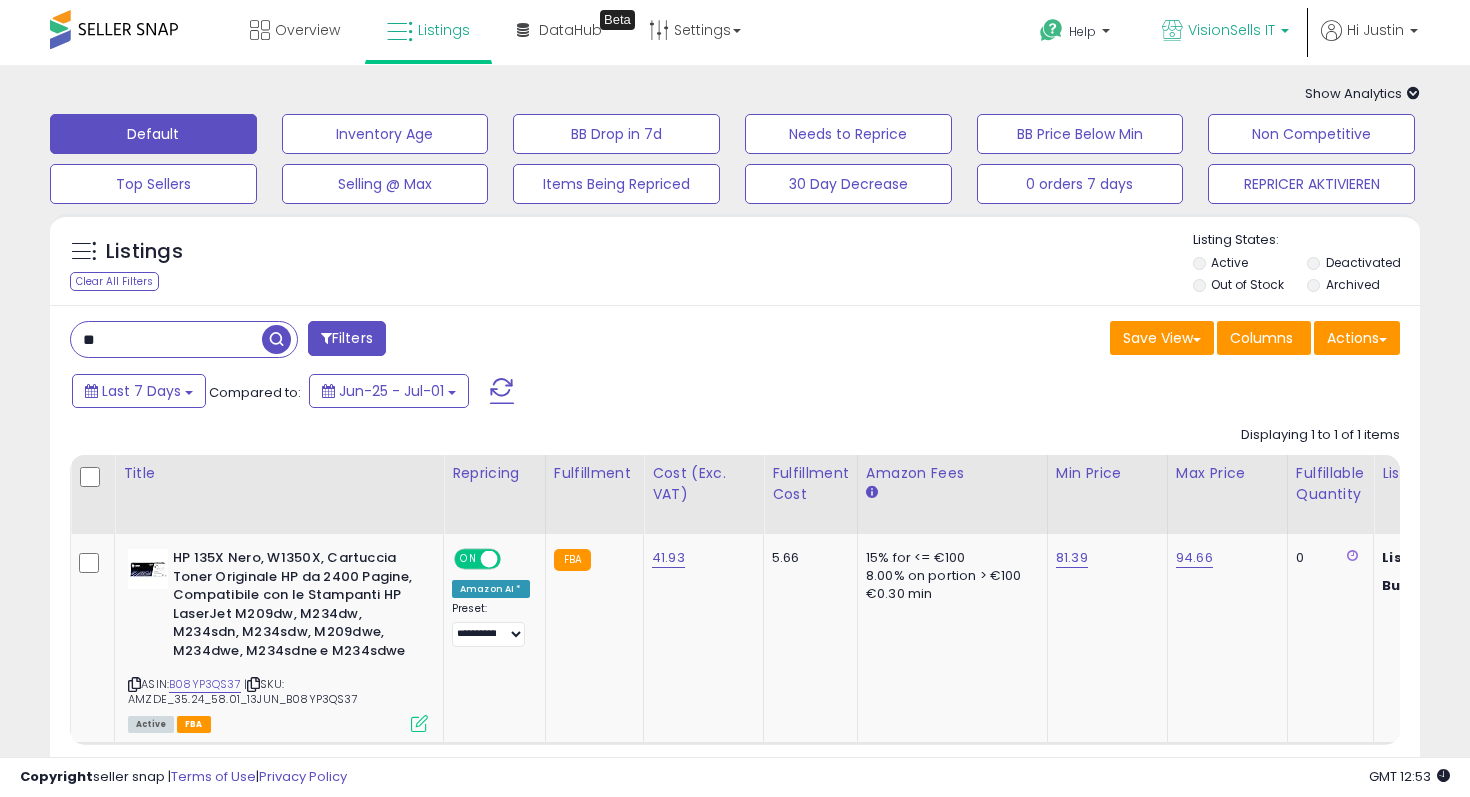 click on "VisionSells IT" at bounding box center (1231, 30) 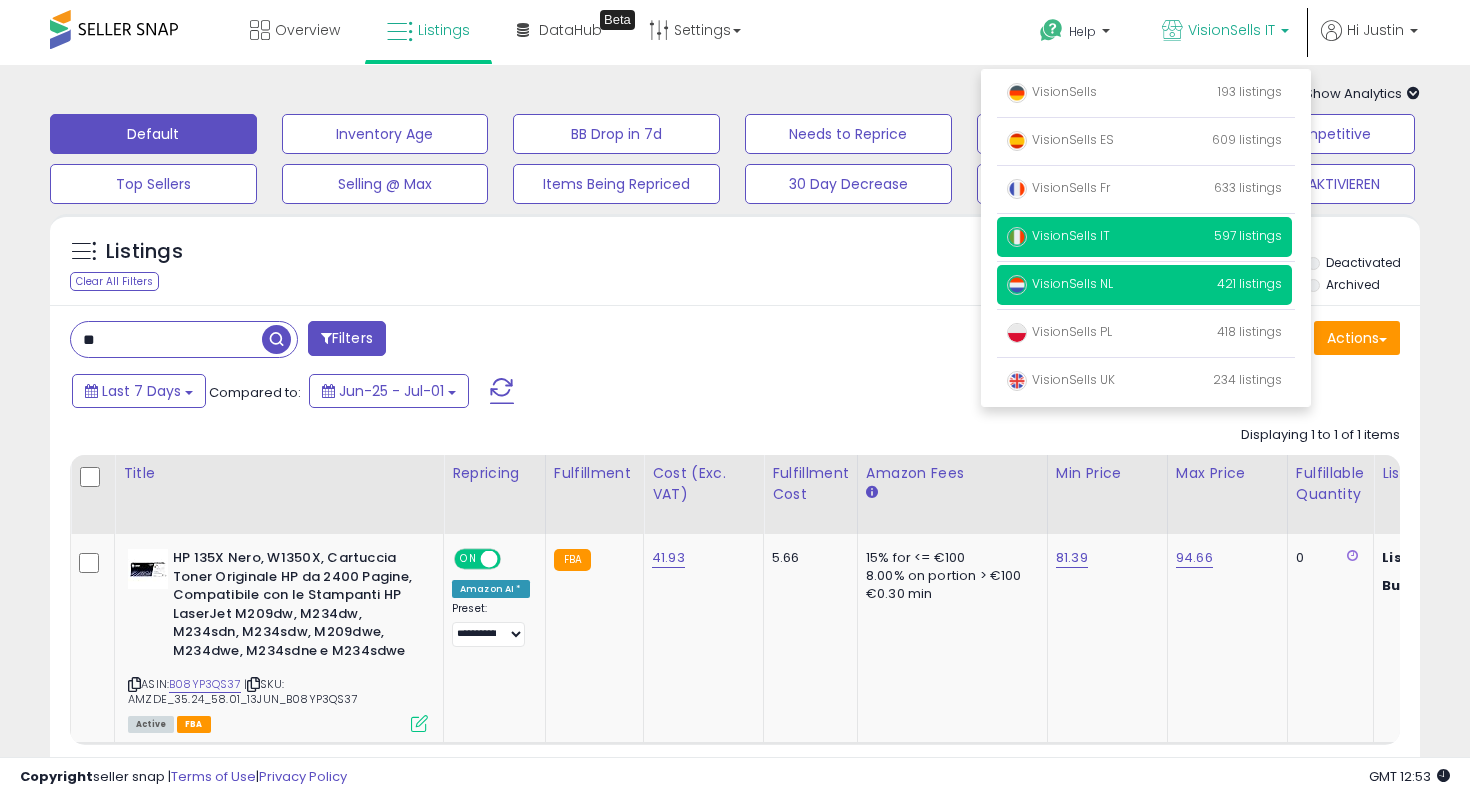 click on "VisionSells NL" at bounding box center (1052, 91) 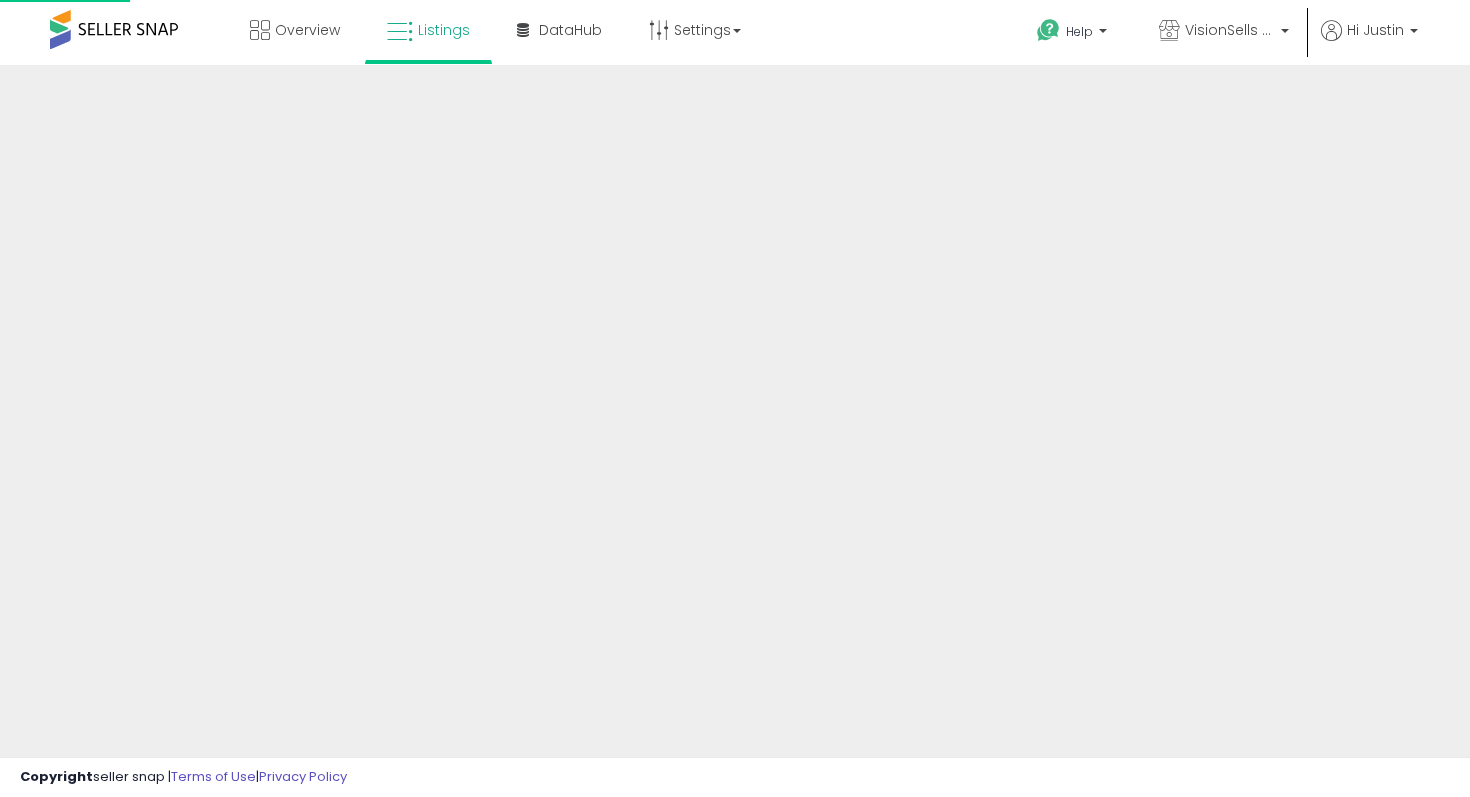 scroll, scrollTop: 0, scrollLeft: 0, axis: both 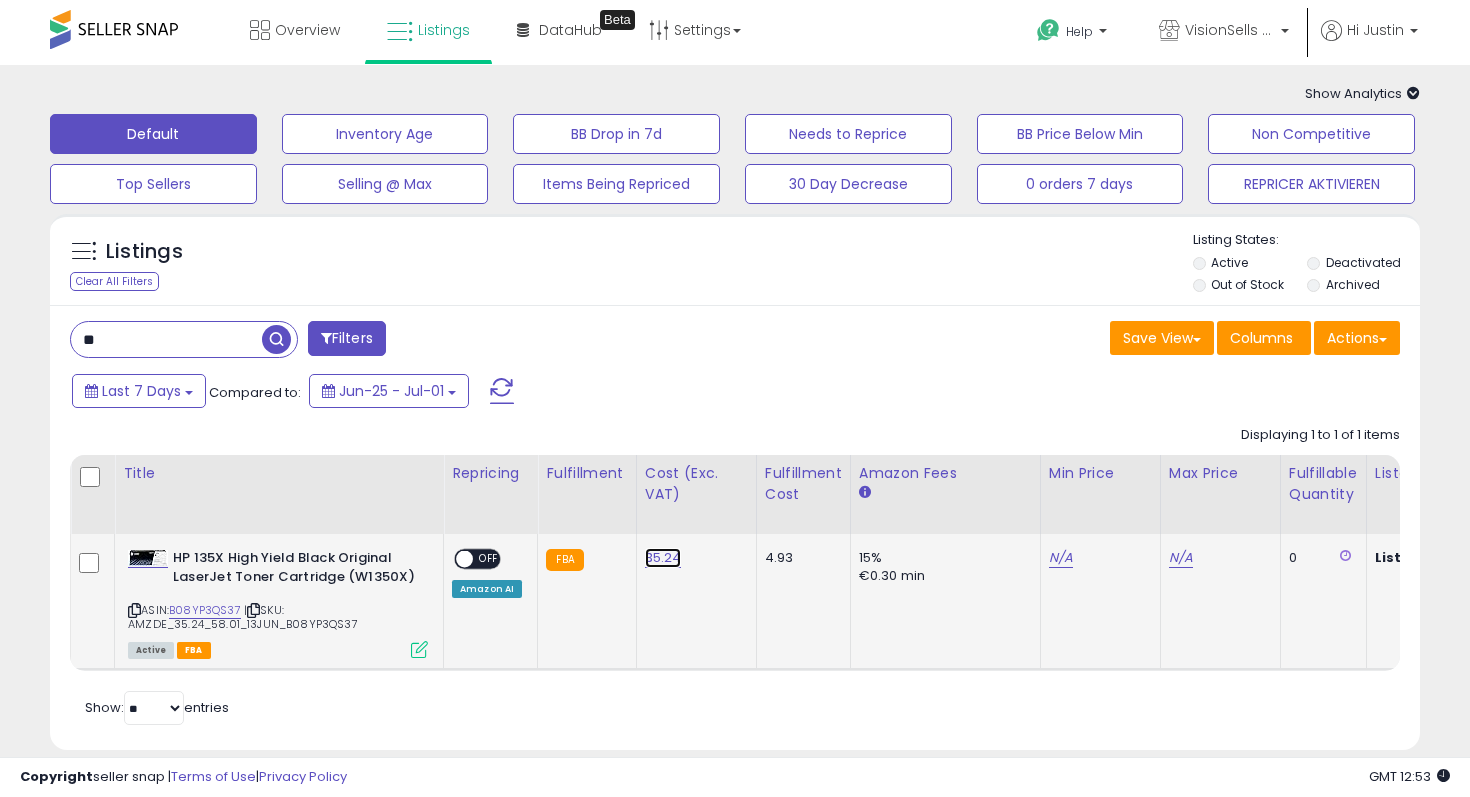click on "35.24" at bounding box center (663, 558) 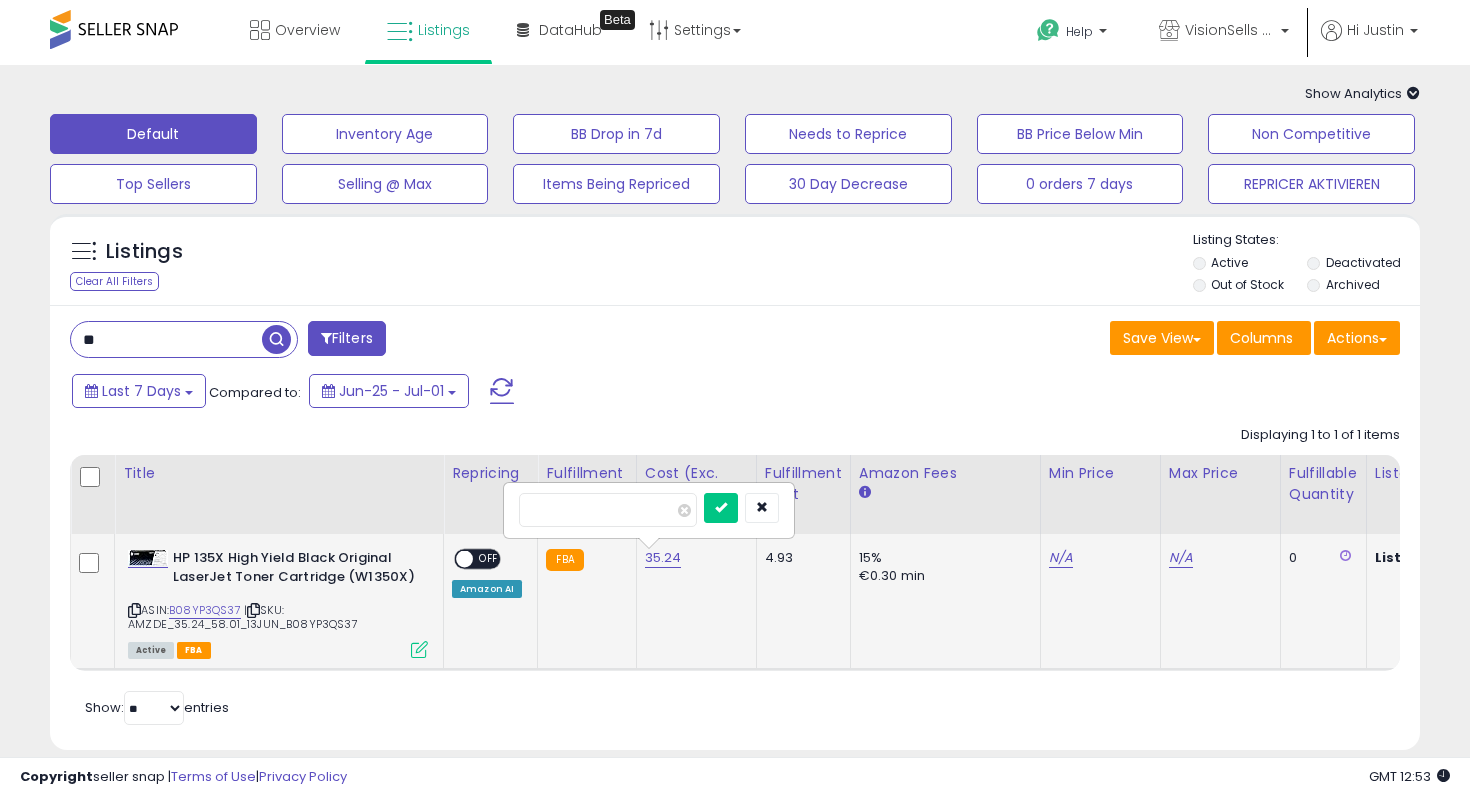 click on "*****" at bounding box center [608, 510] 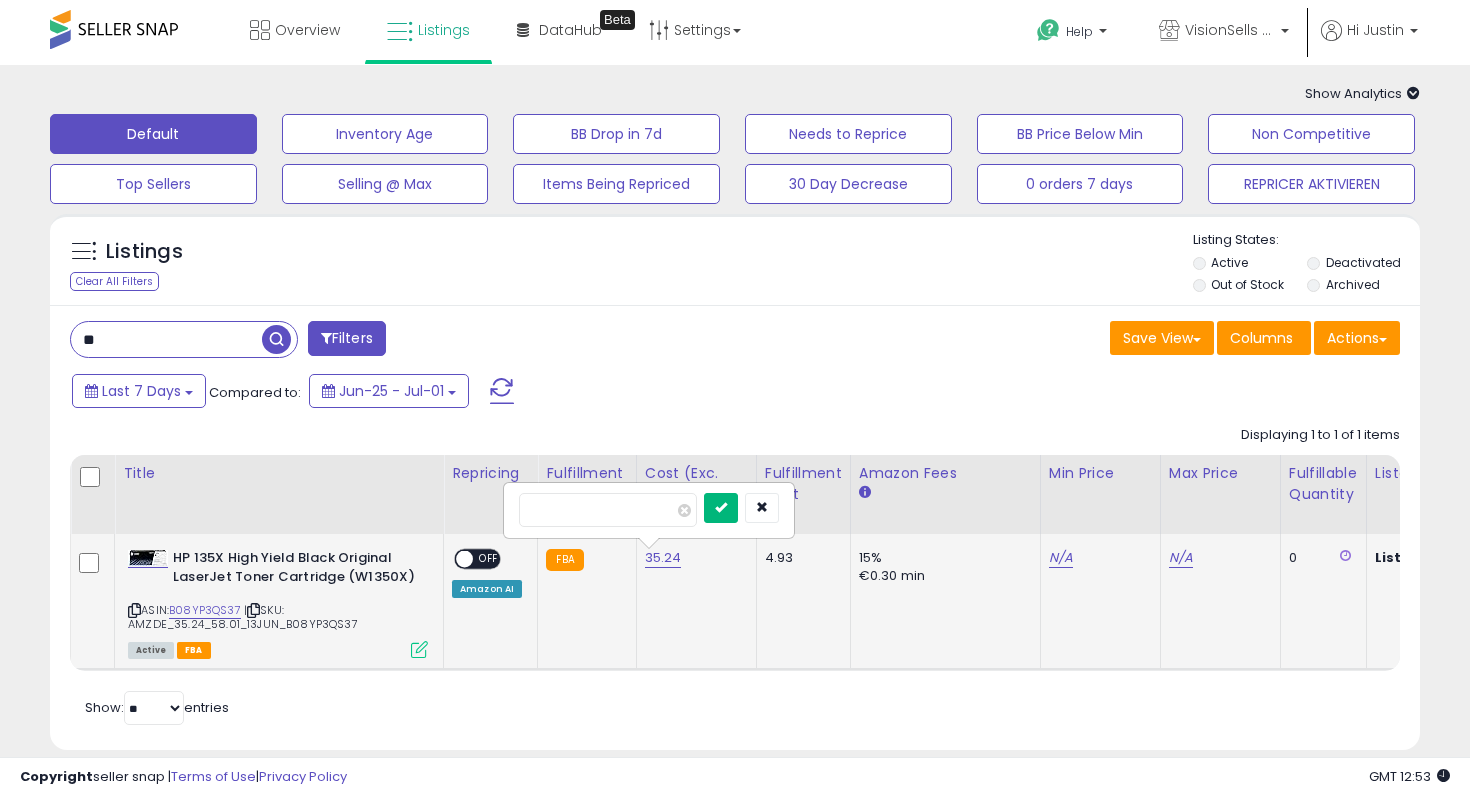 type on "*****" 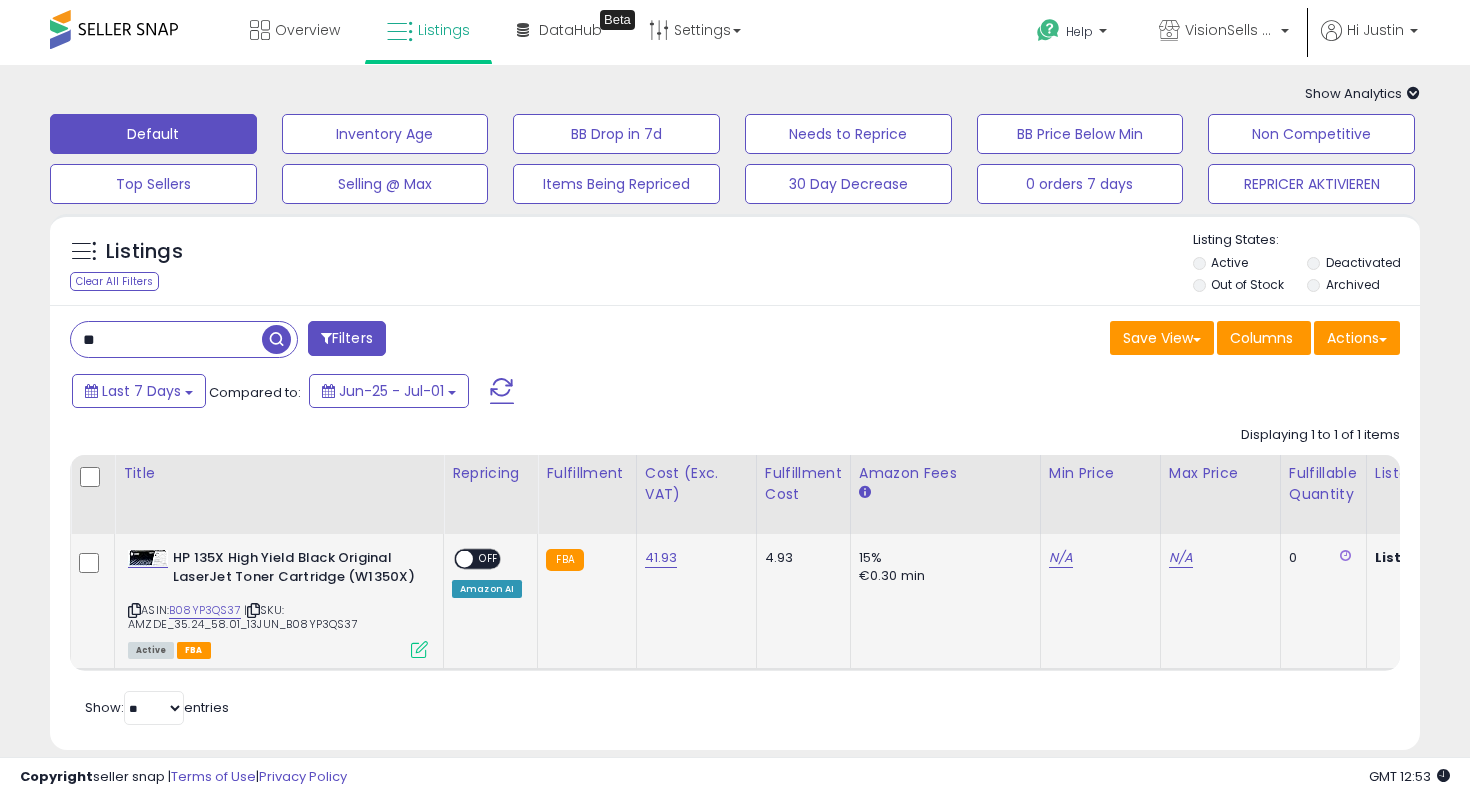 scroll, scrollTop: 0, scrollLeft: 230, axis: horizontal 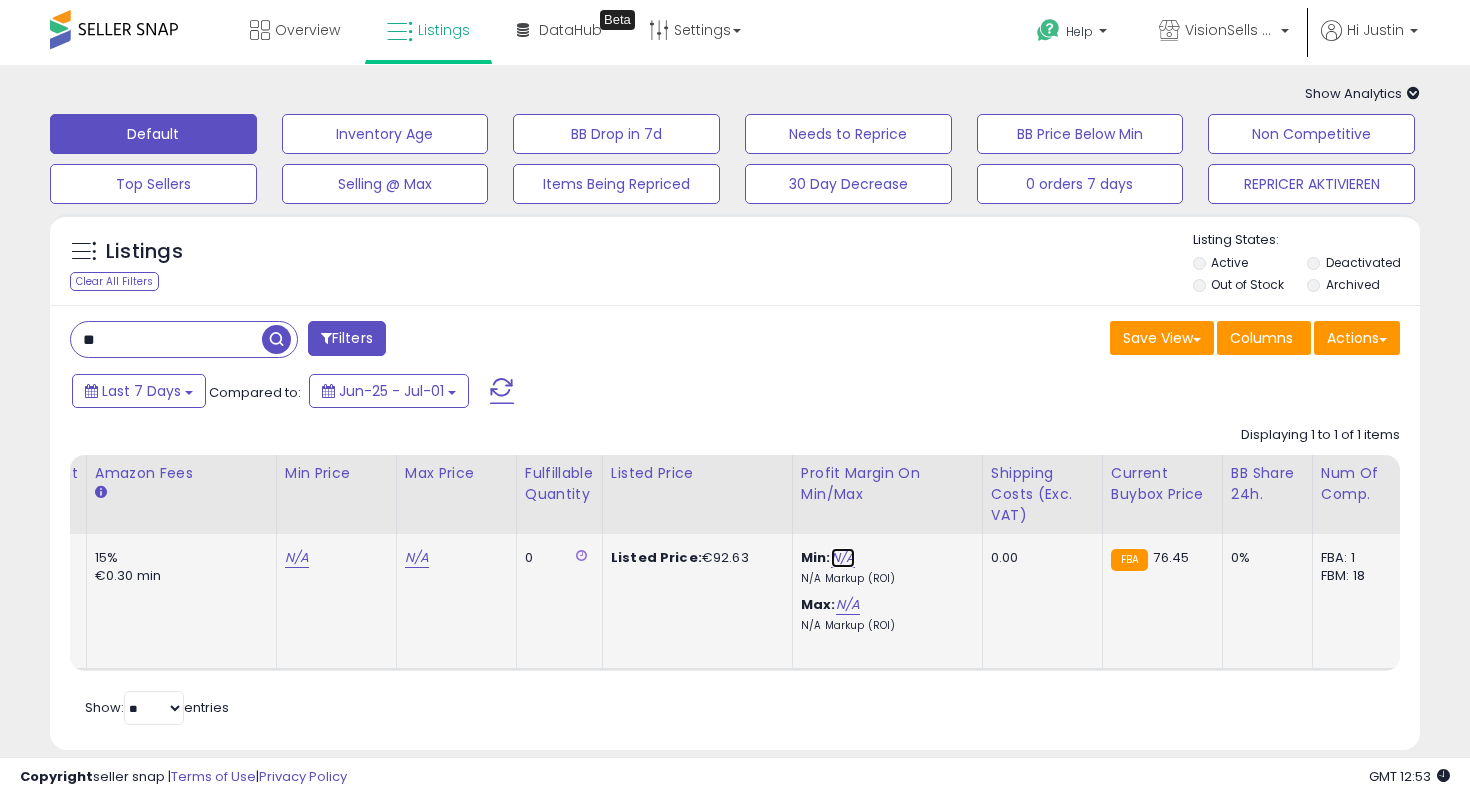click on "N/A" at bounding box center [843, 558] 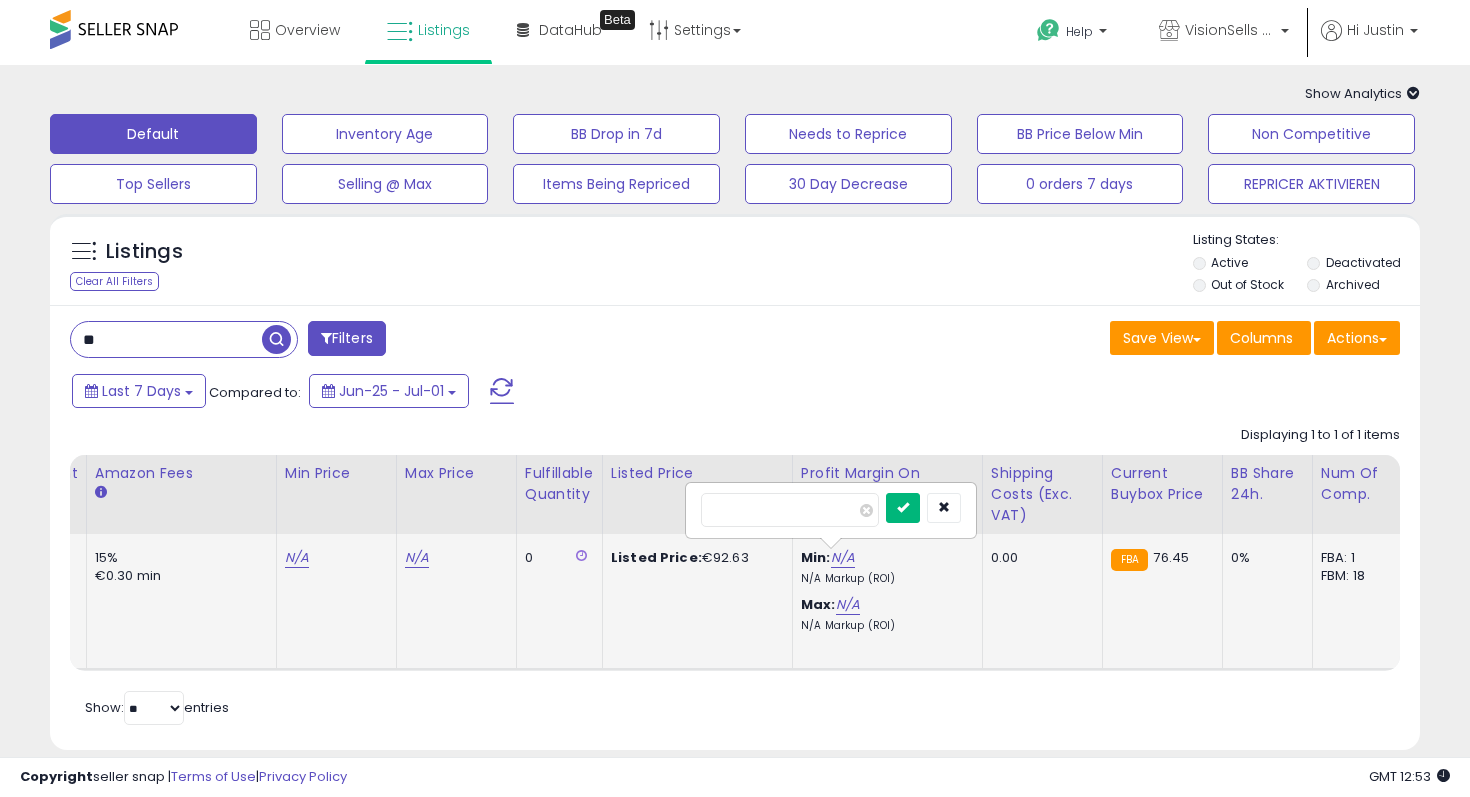 type on "**" 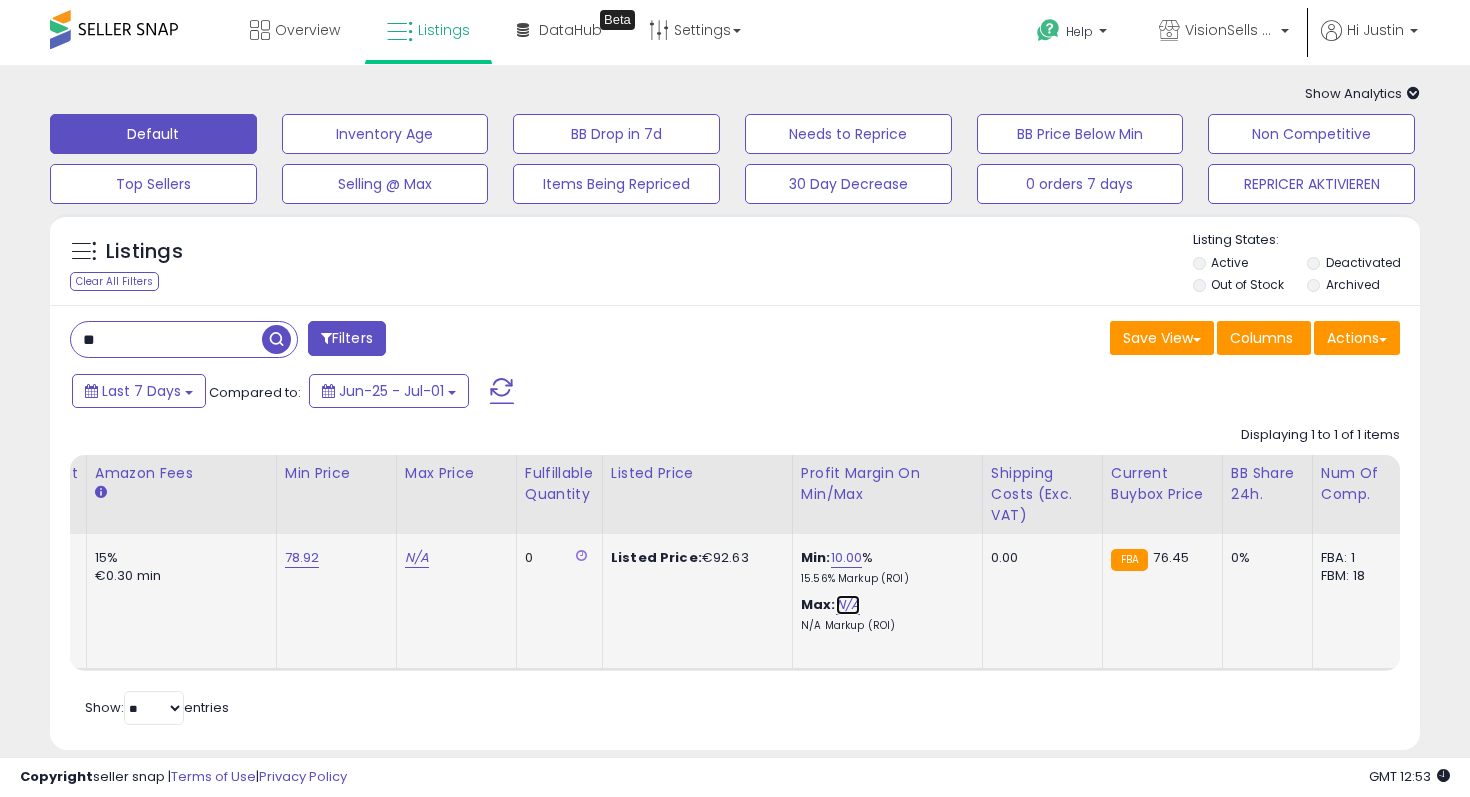 click on "N/A" at bounding box center (848, 605) 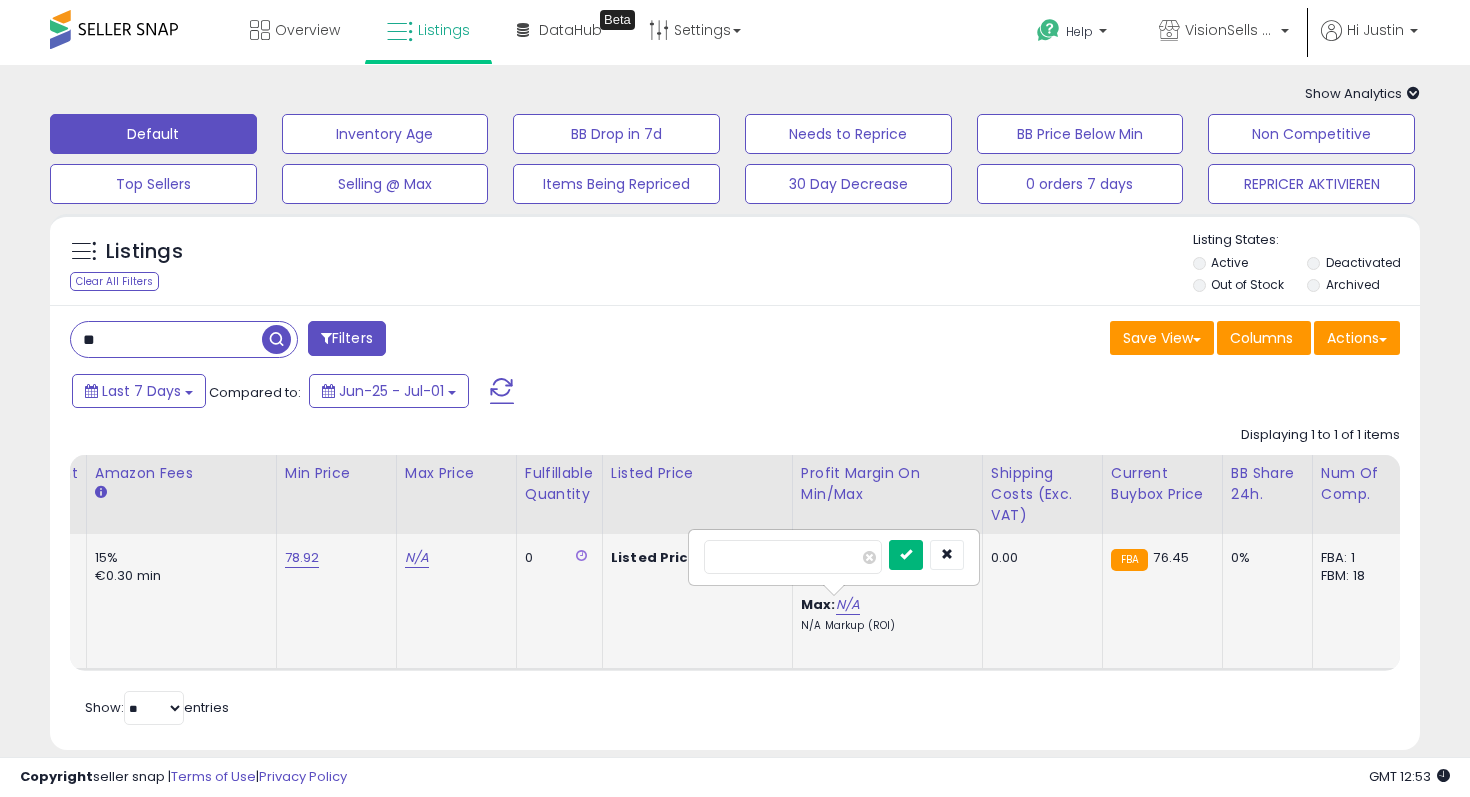 type on "**" 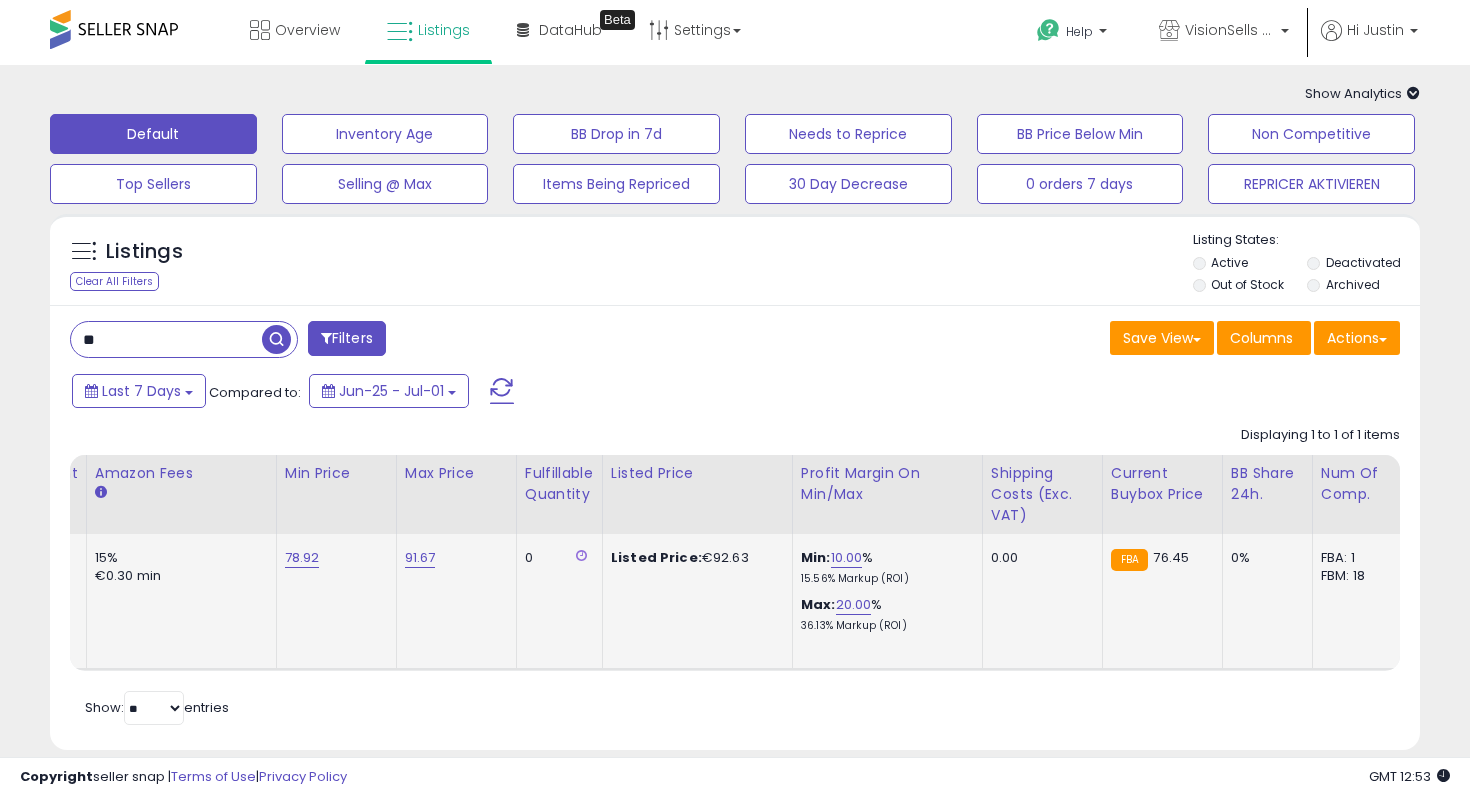 scroll, scrollTop: 0, scrollLeft: 707, axis: horizontal 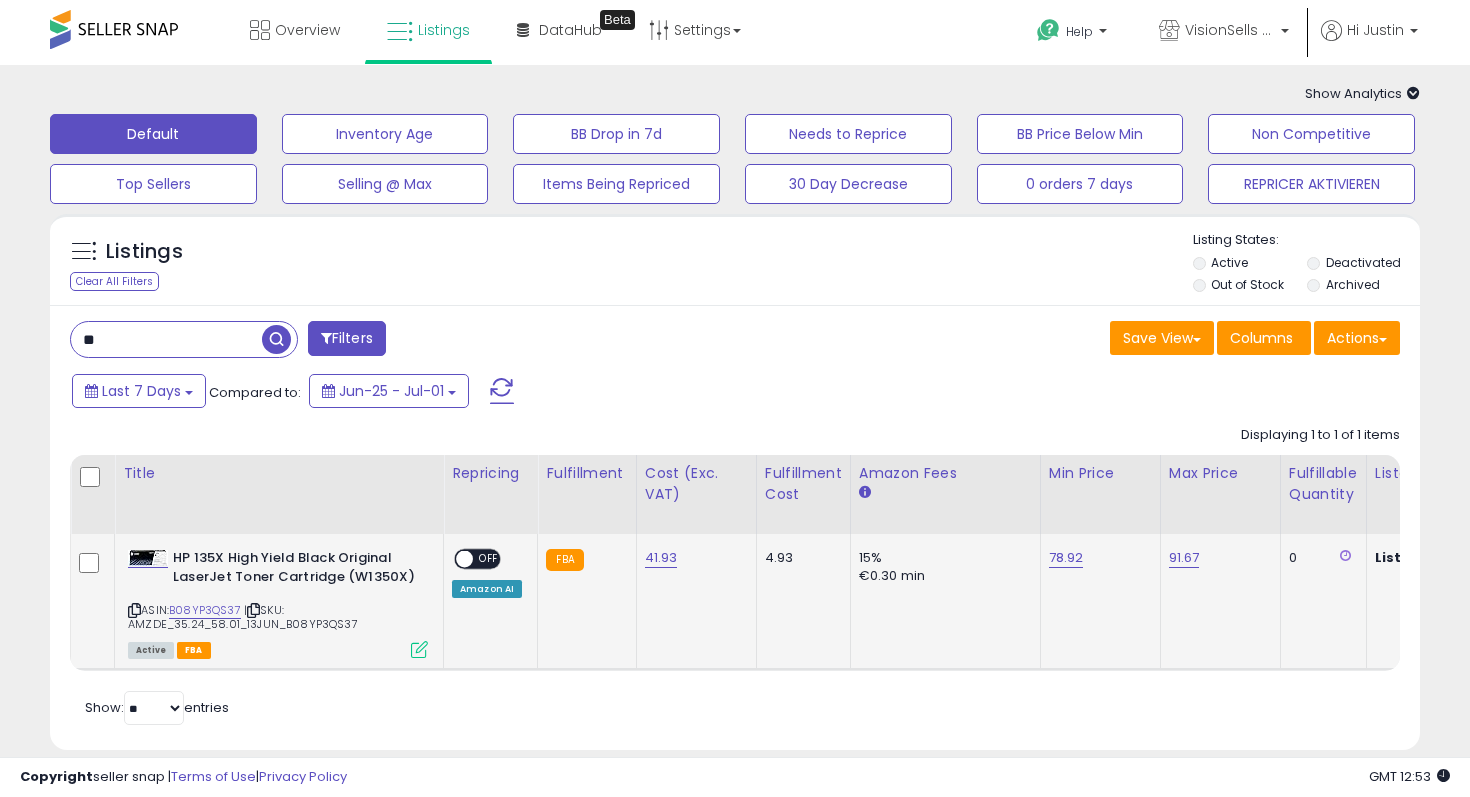 click at bounding box center (464, 559) 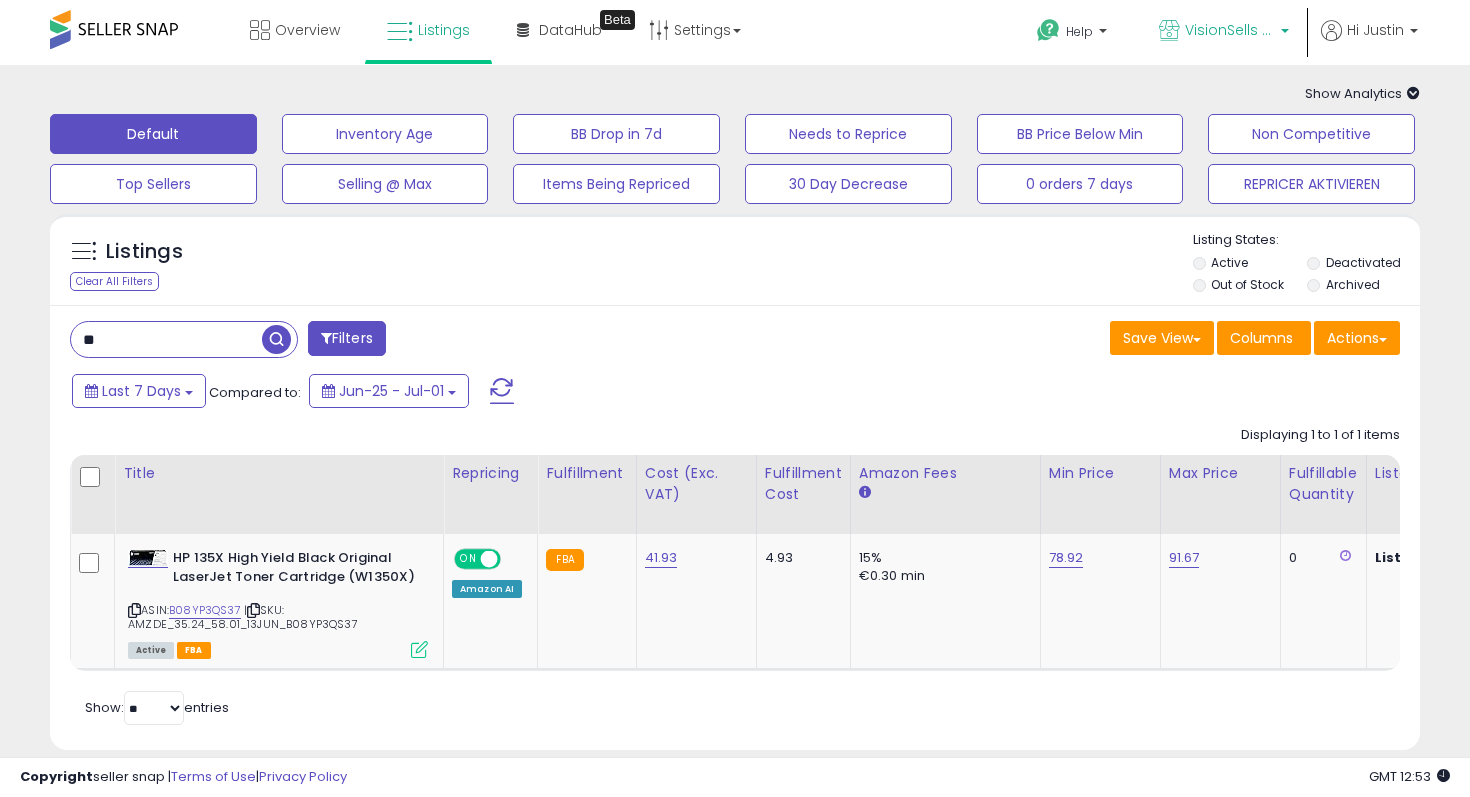 click on "VisionSells NL" at bounding box center [1224, 32] 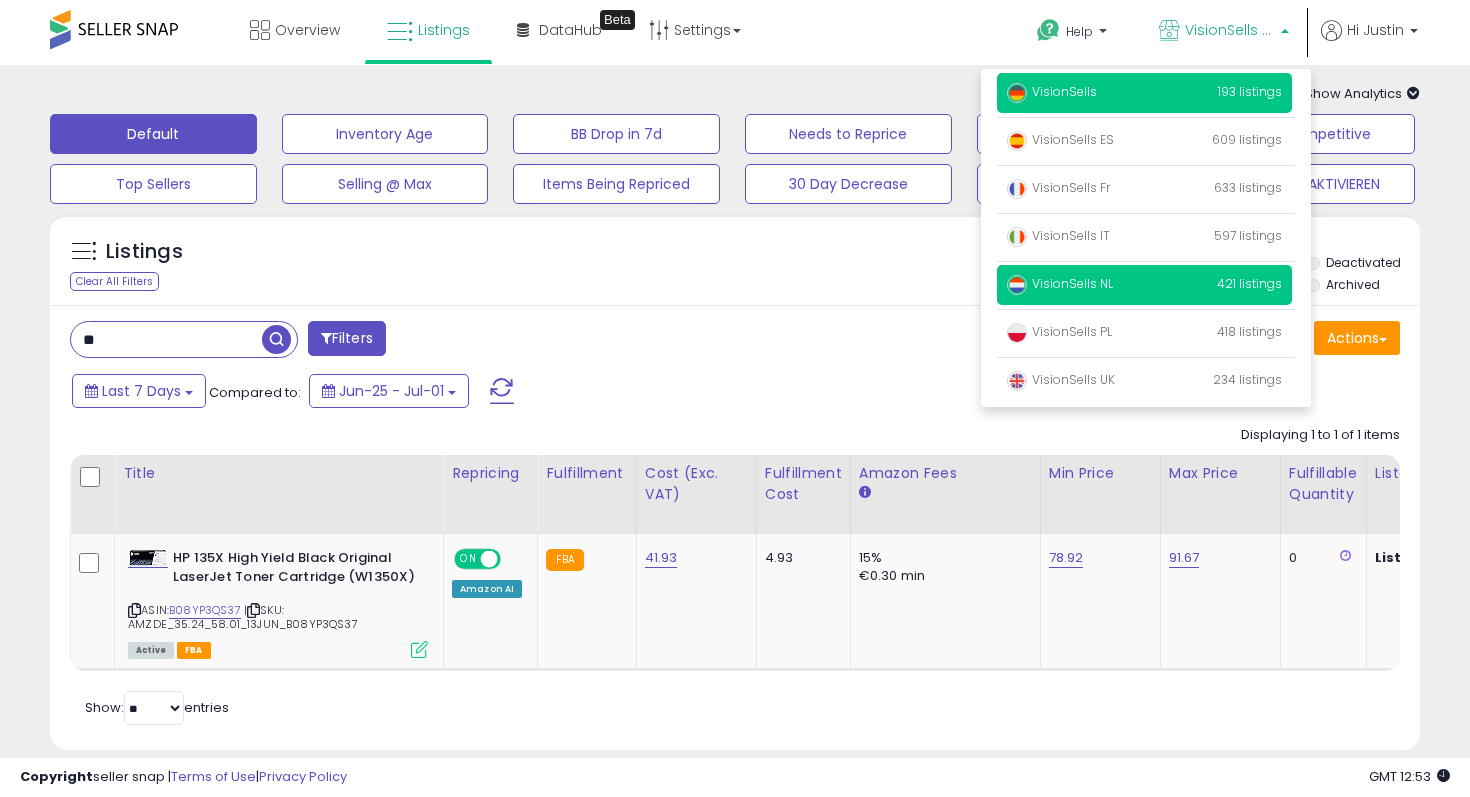 click on "VisionSells
193
listings" at bounding box center [1144, 93] 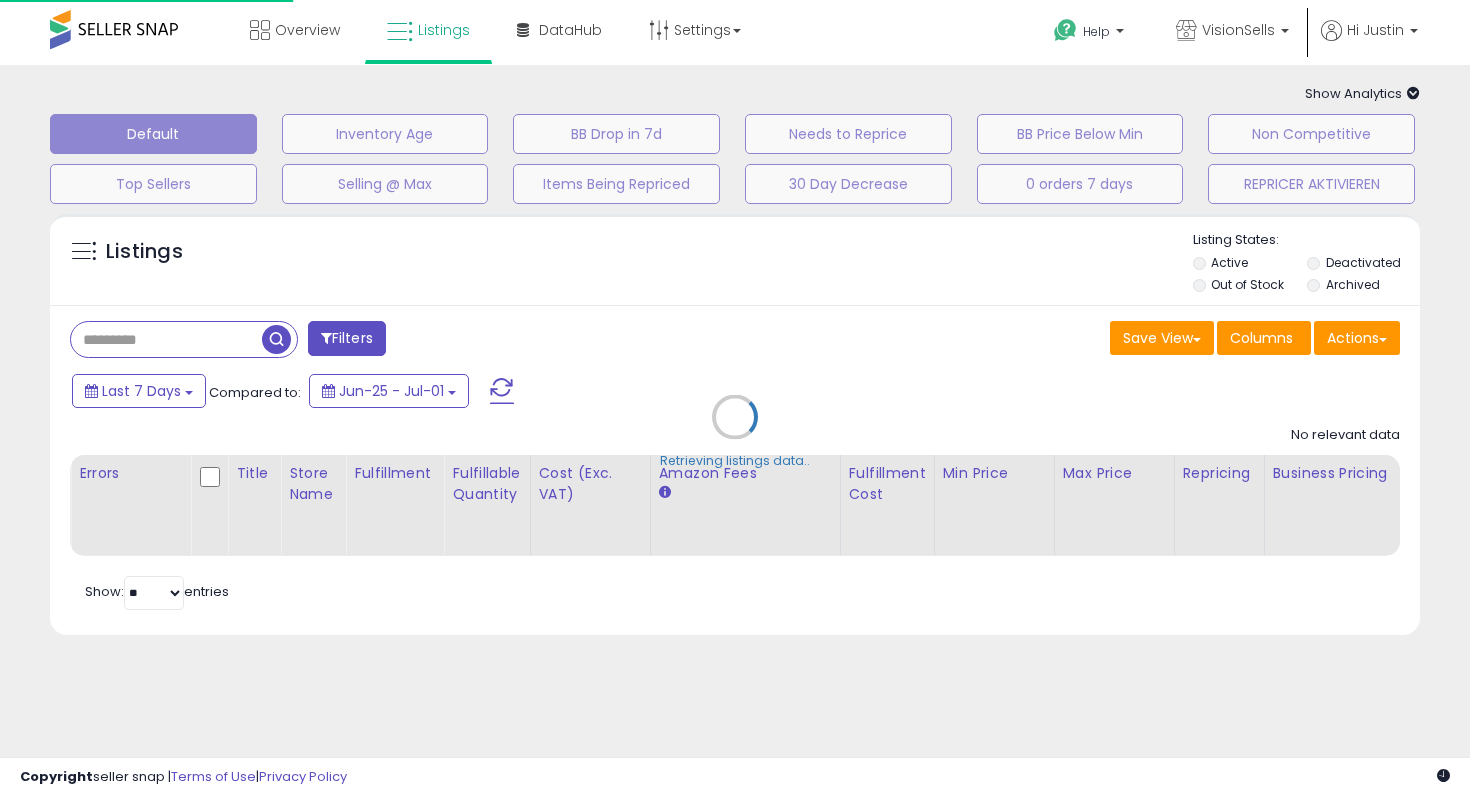scroll, scrollTop: 0, scrollLeft: 0, axis: both 